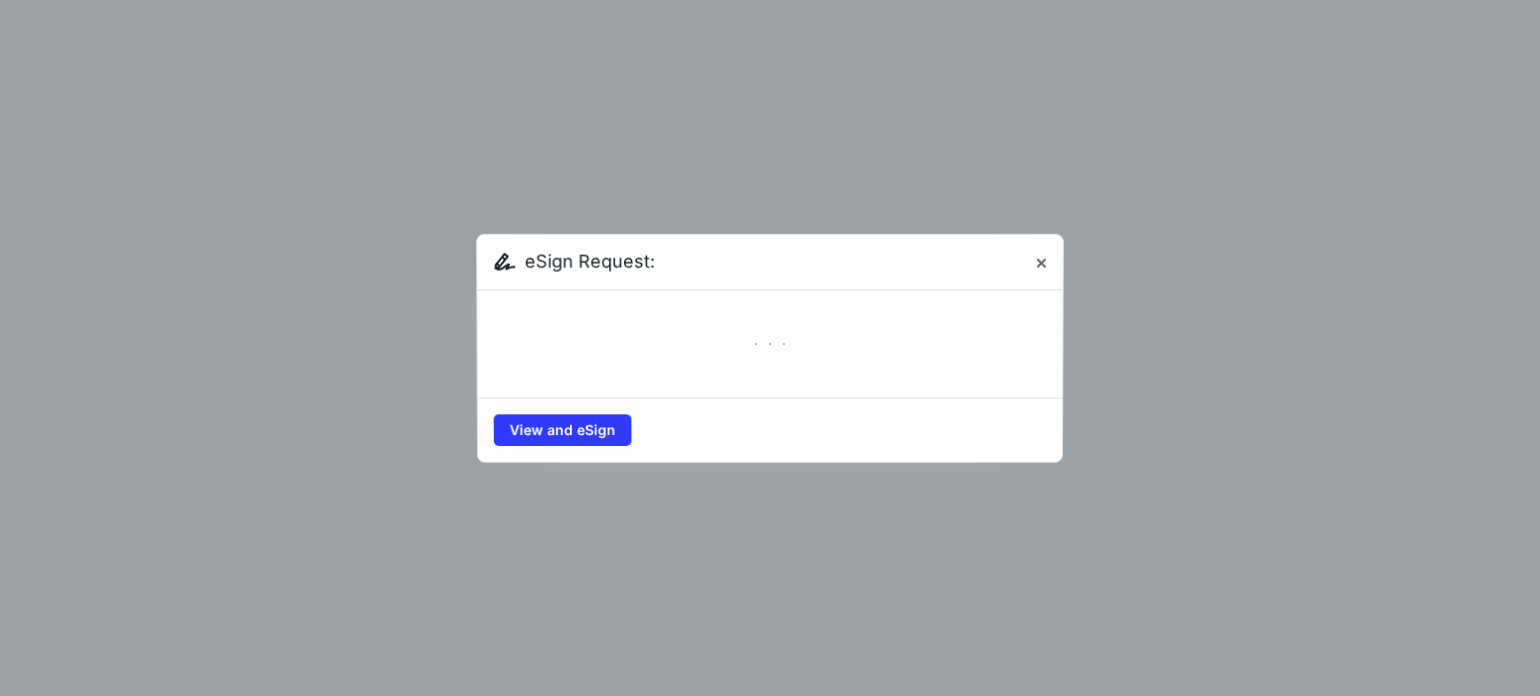 scroll, scrollTop: 0, scrollLeft: 0, axis: both 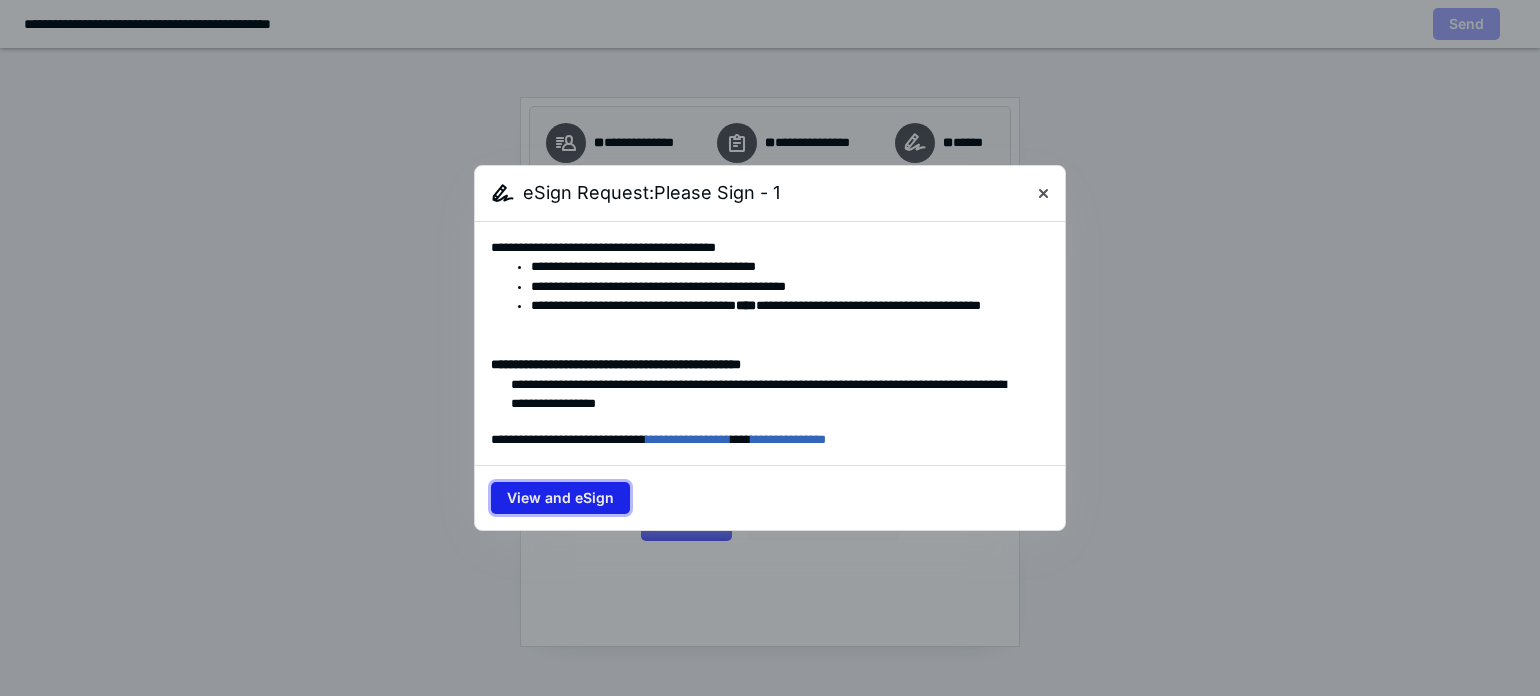click on "View and eSign" at bounding box center [560, 498] 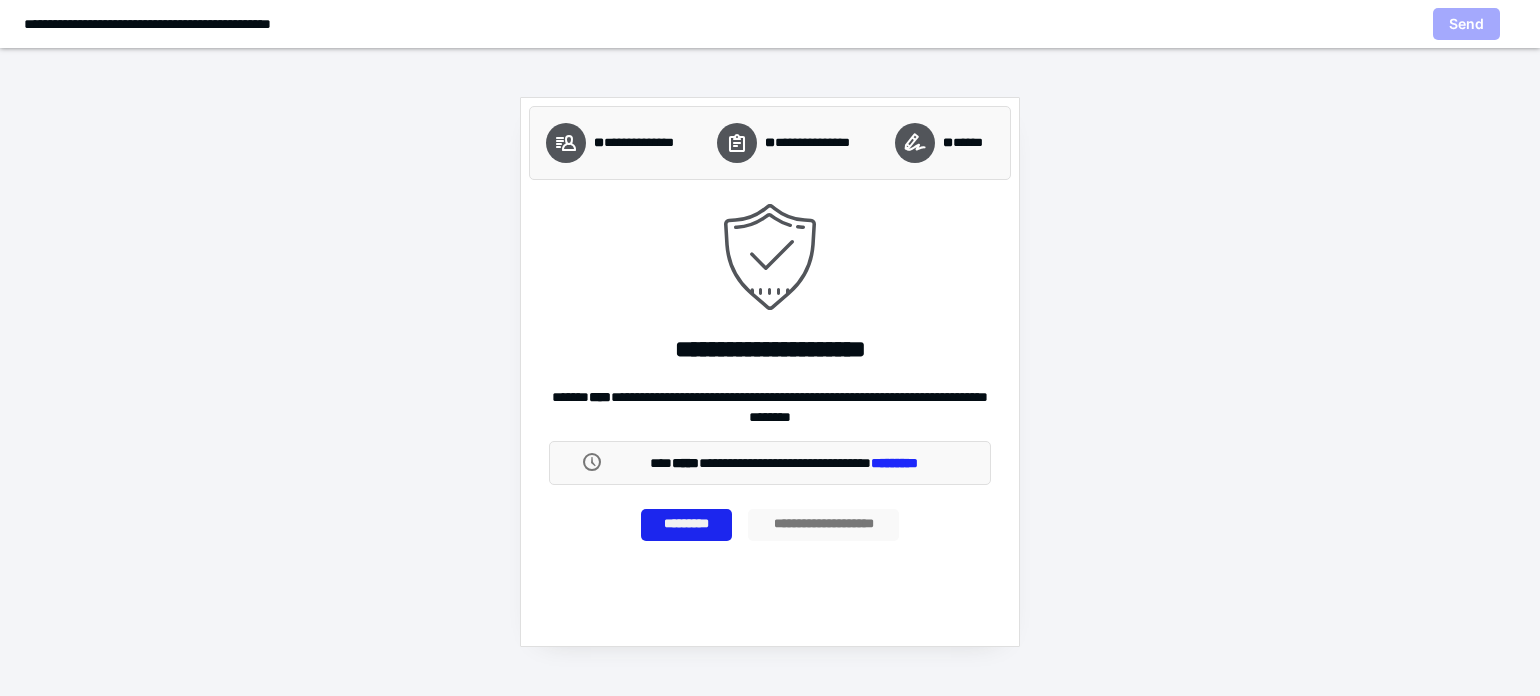 click on "*********" at bounding box center (687, 525) 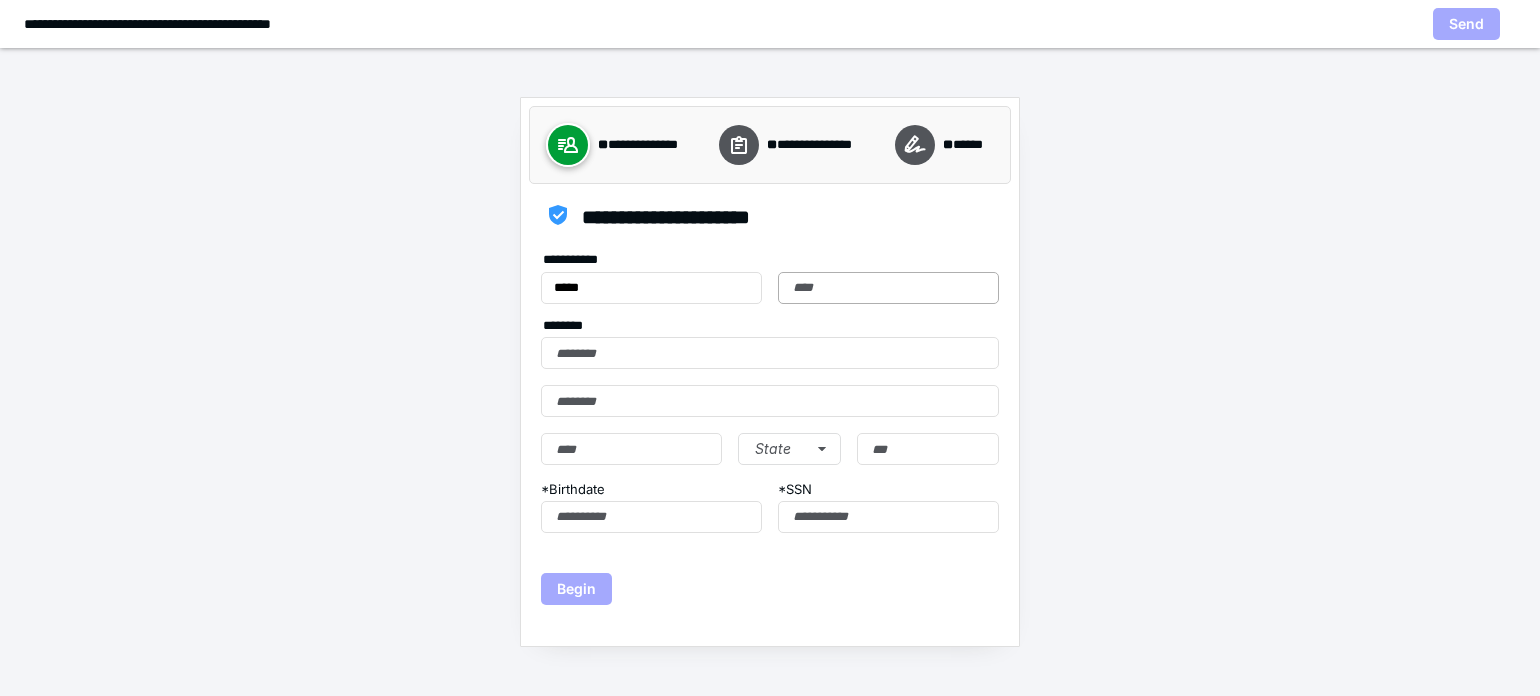 type on "*****" 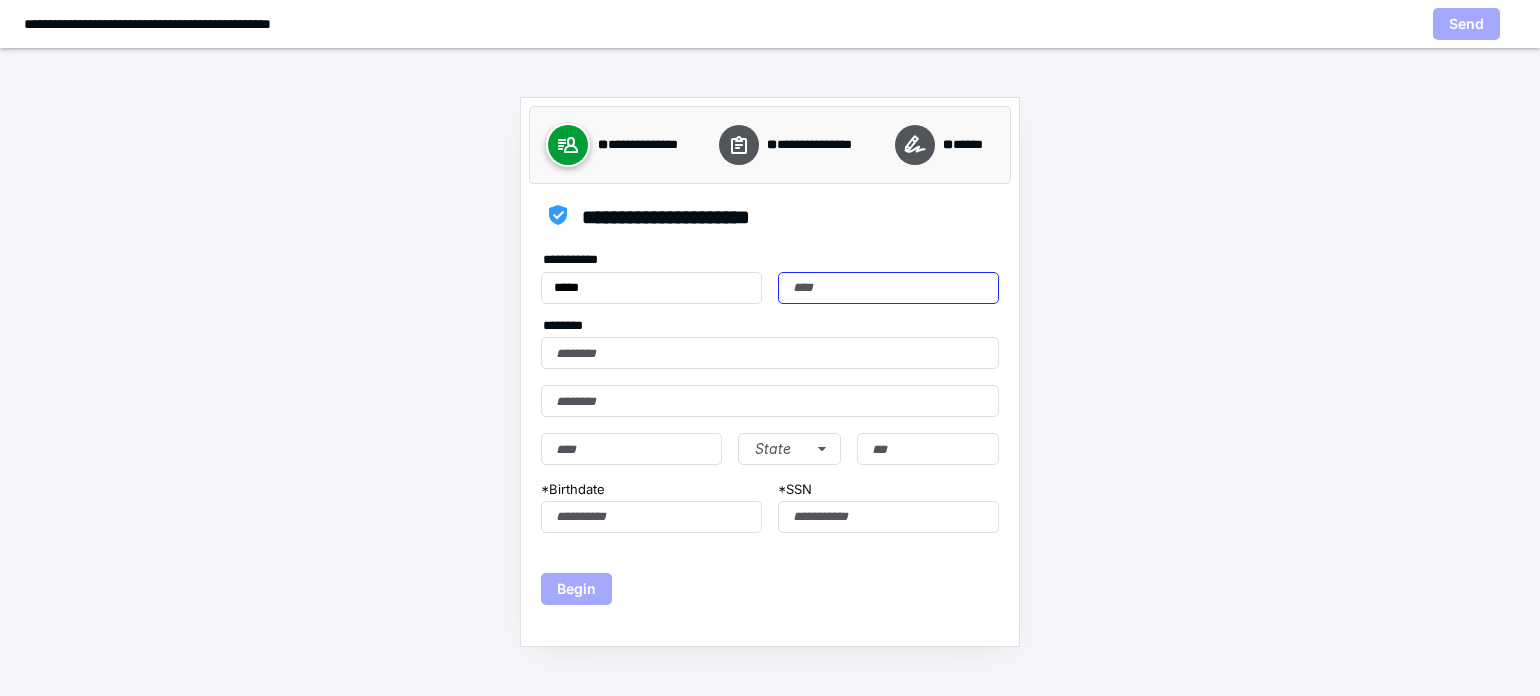 click on "Last name" at bounding box center [888, 288] 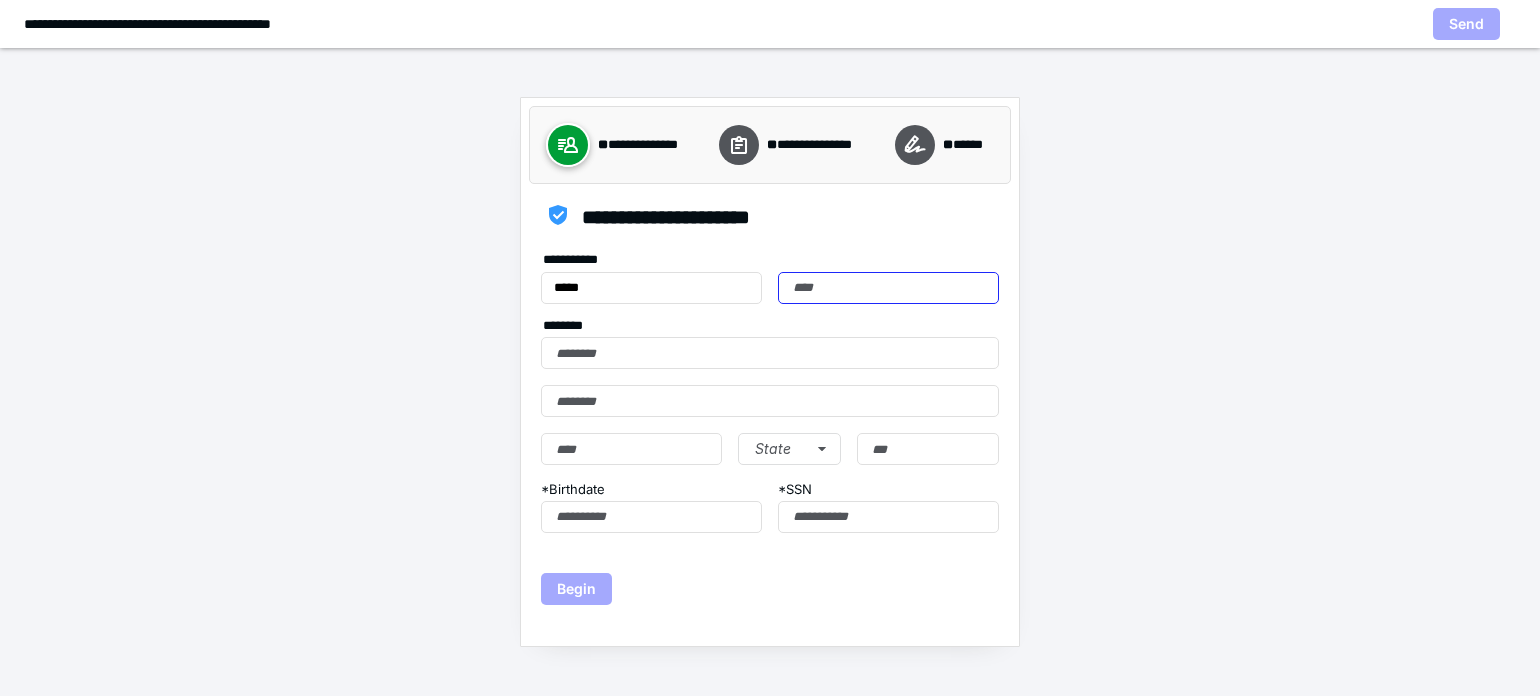 type on "******" 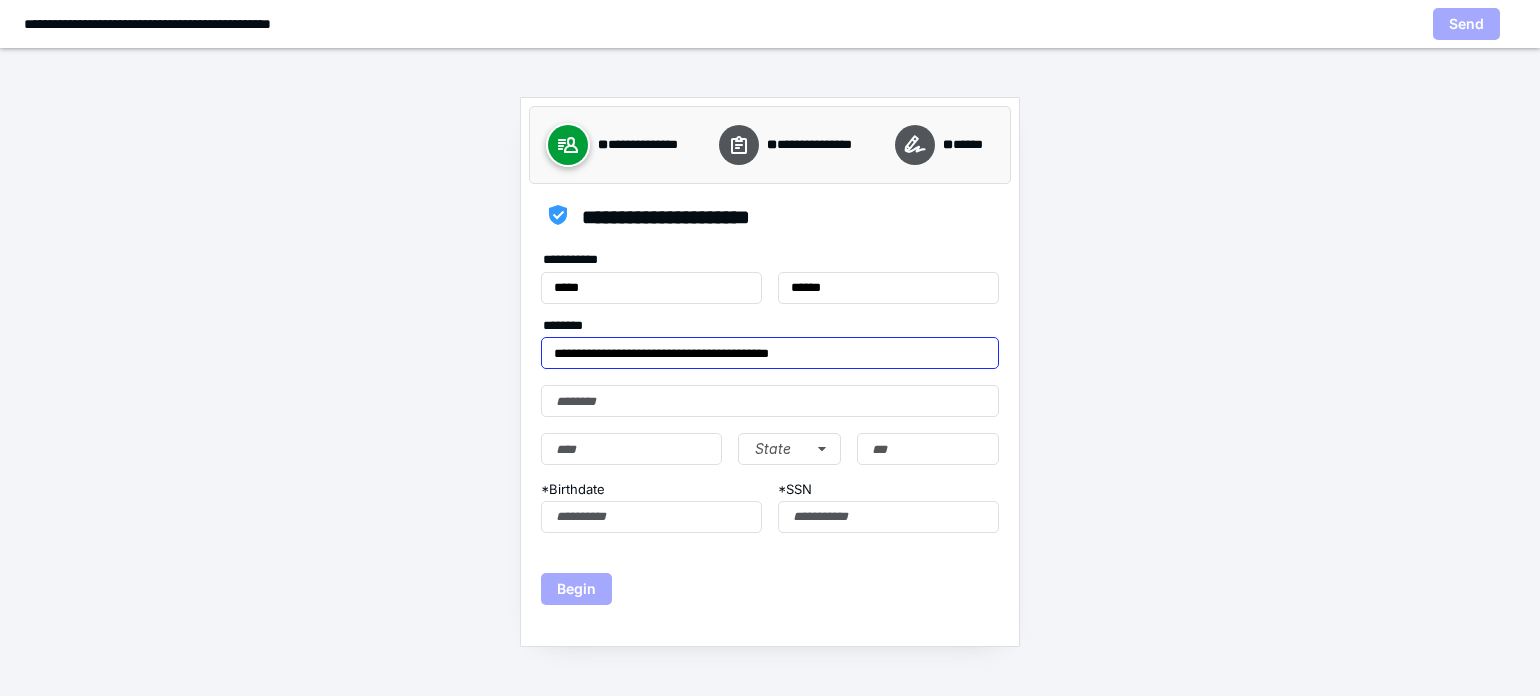 click on "**********" at bounding box center [770, 353] 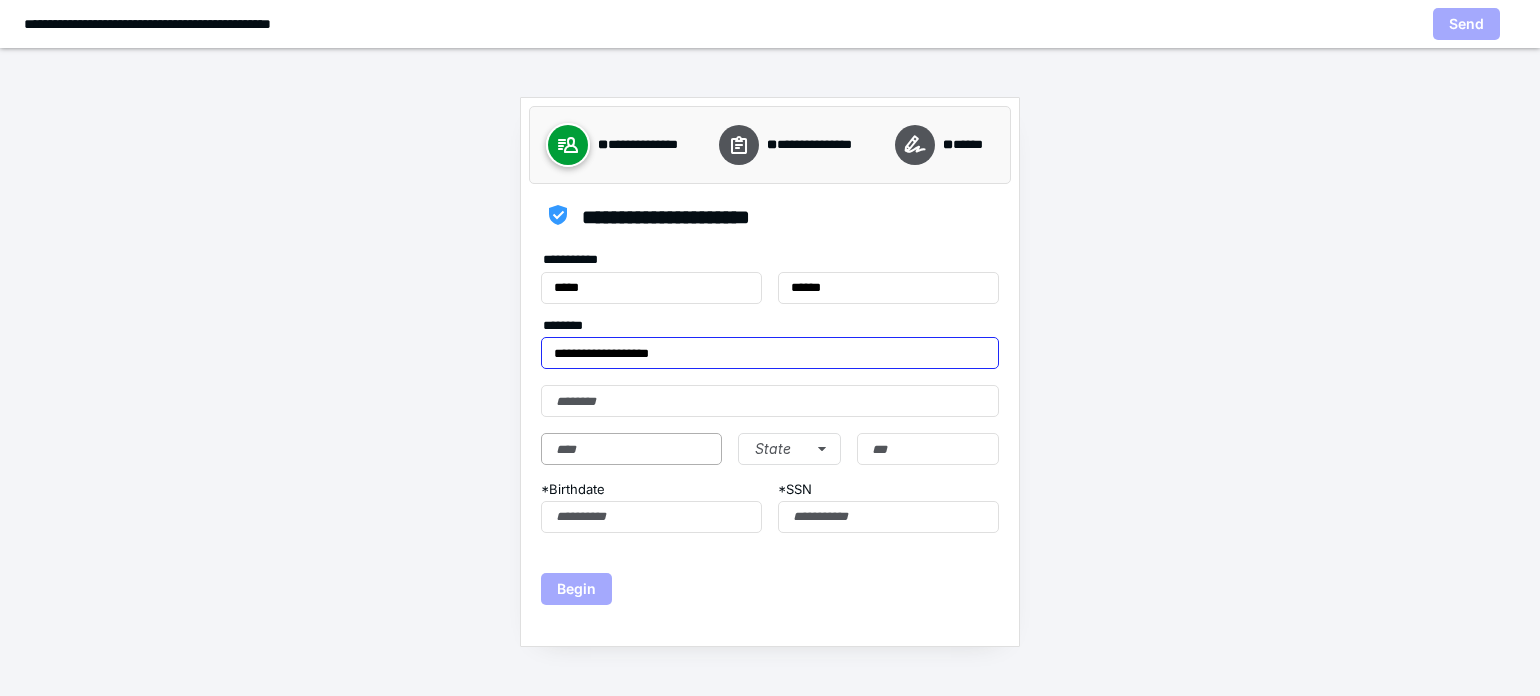 type on "**********" 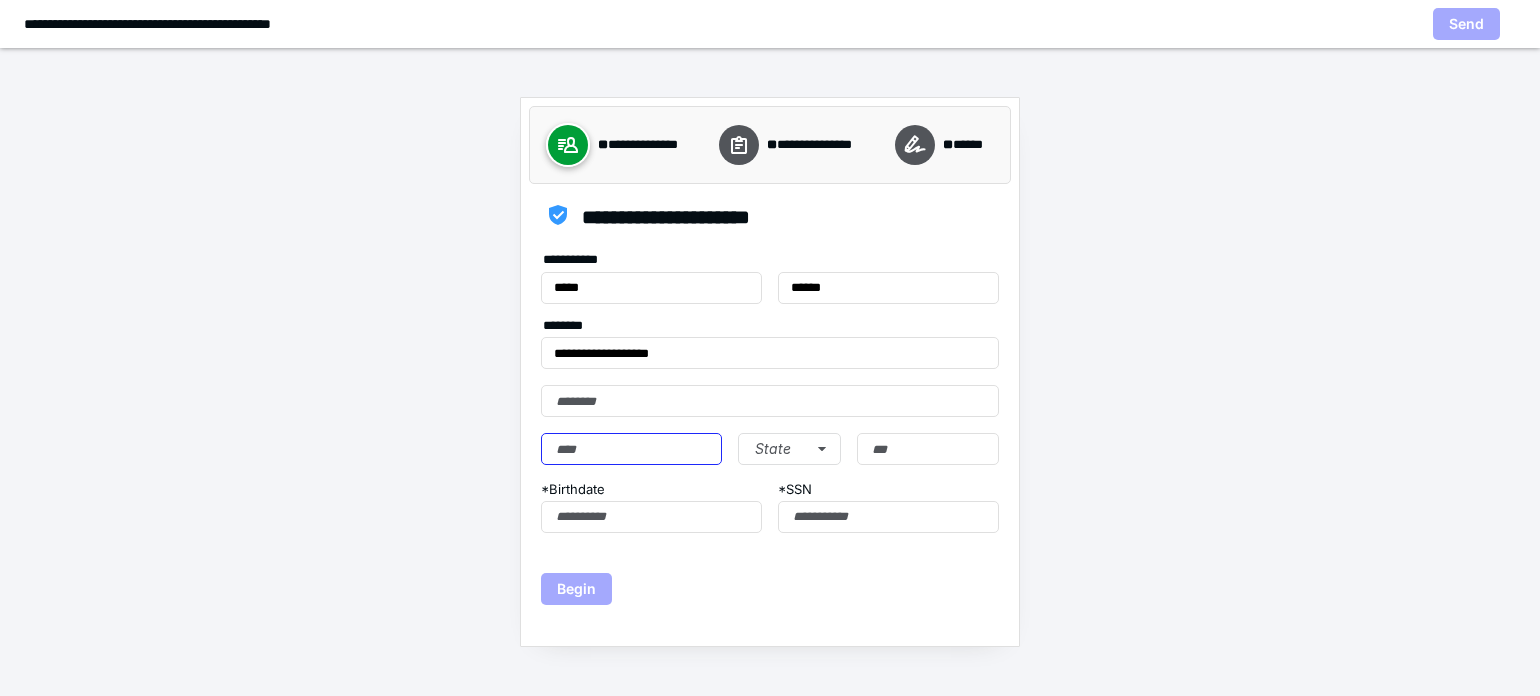 click on "City" at bounding box center (632, 449) 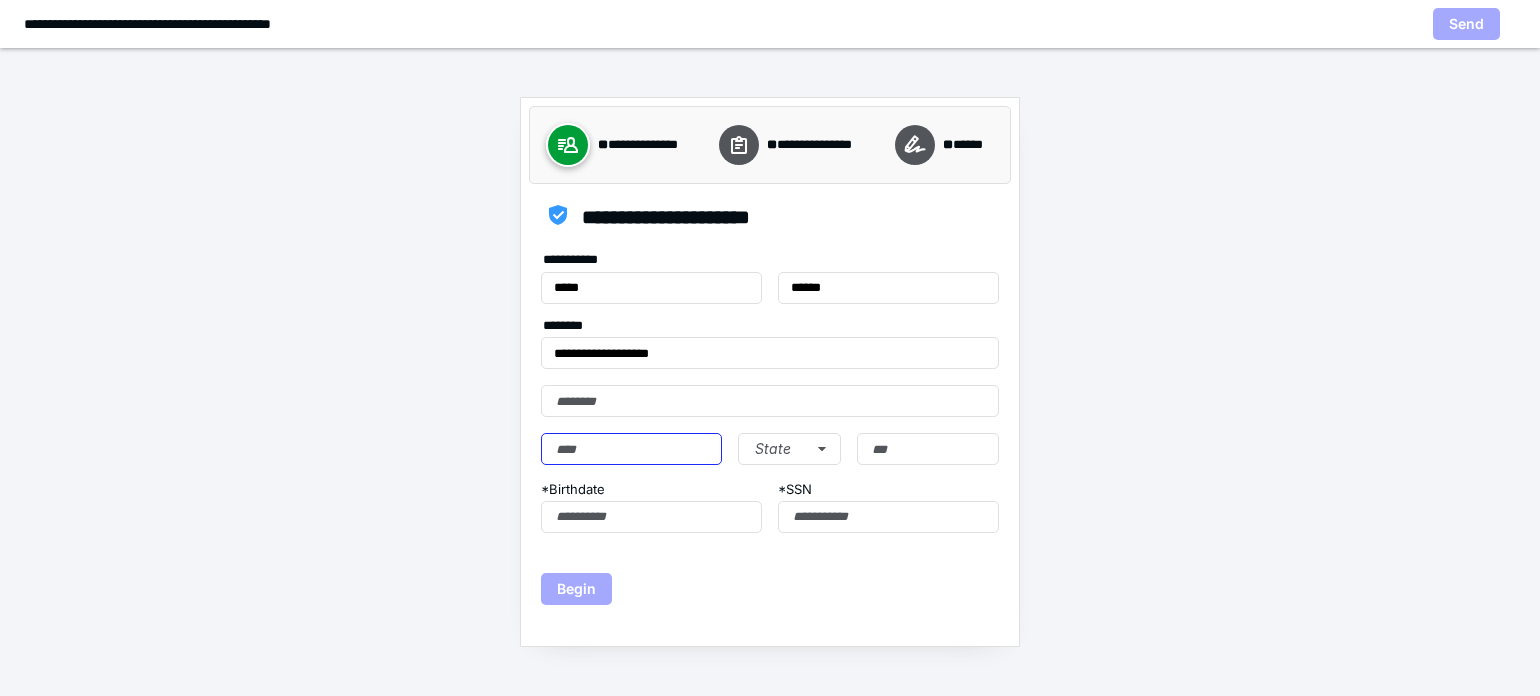 type on "**********" 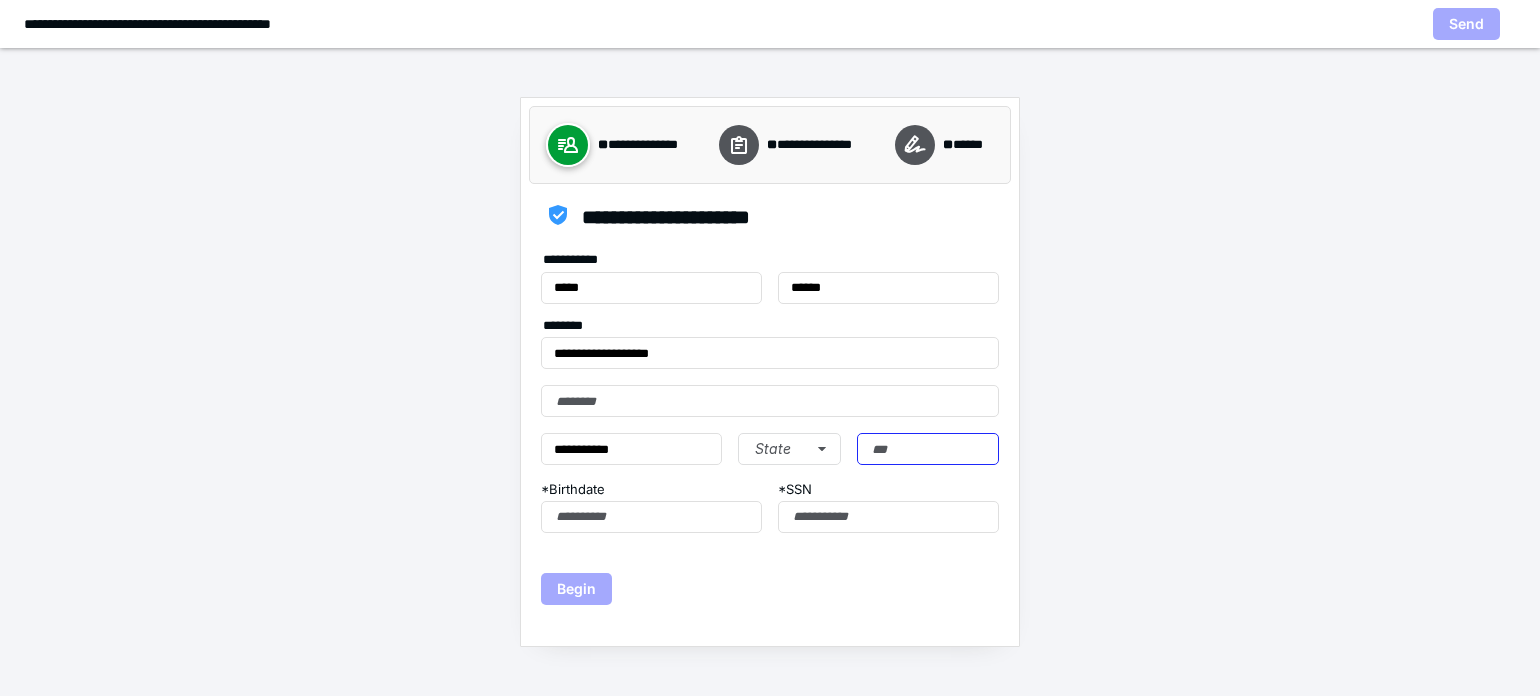 type on "*****" 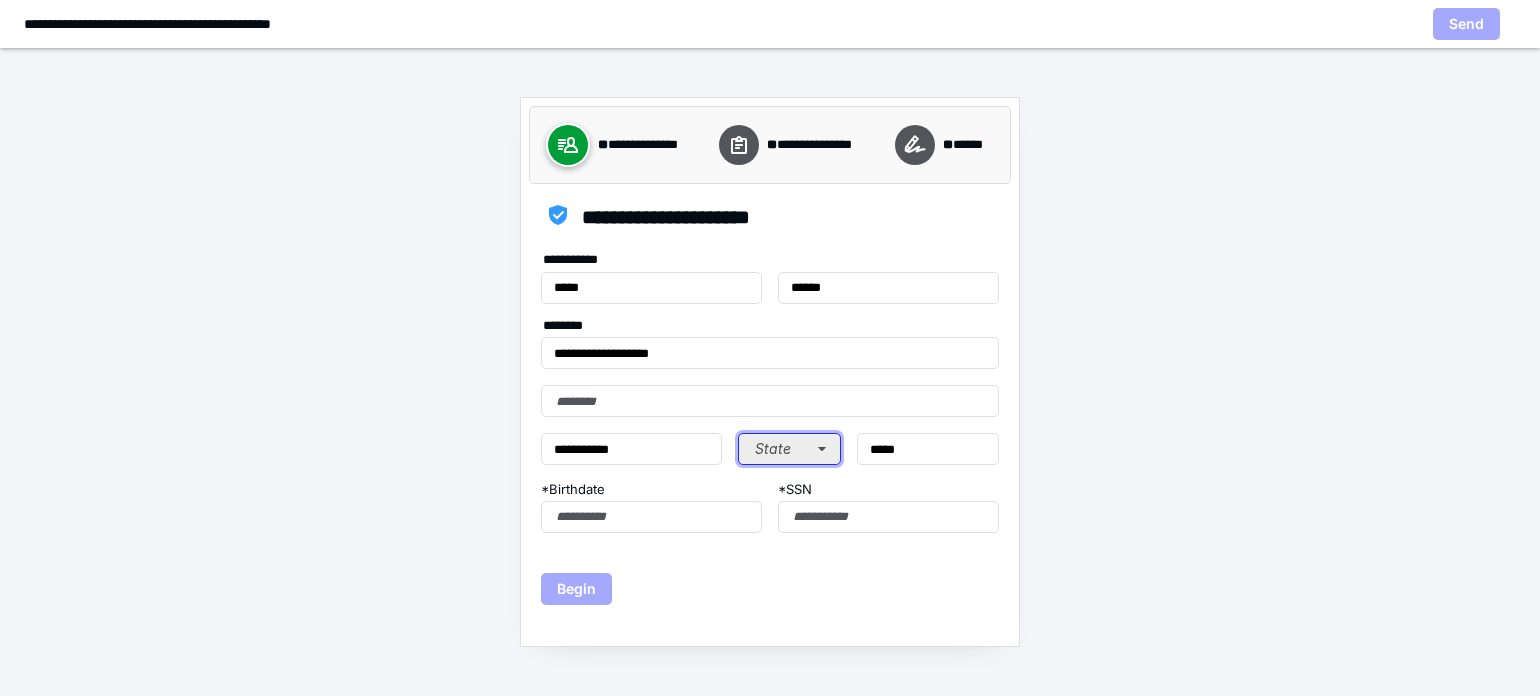 click on "State" at bounding box center [789, 449] 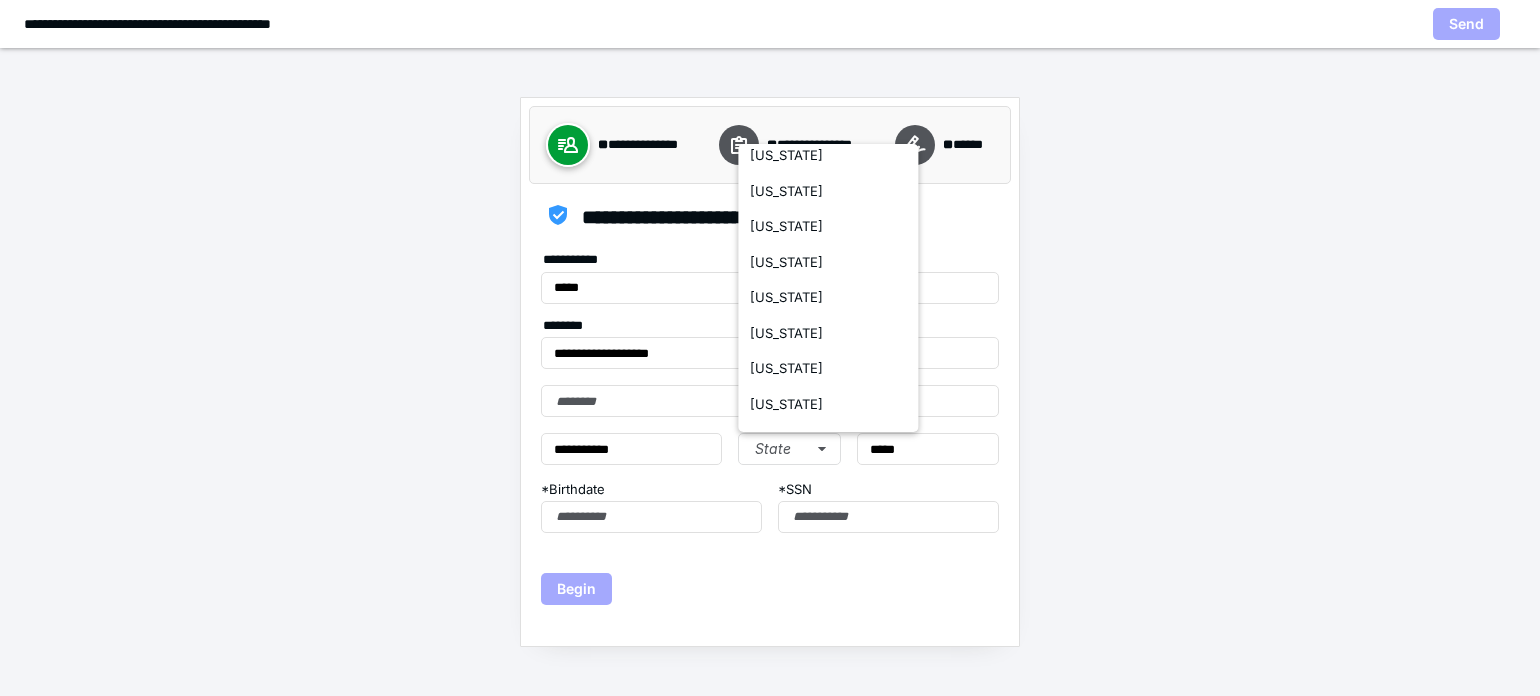 scroll, scrollTop: 732, scrollLeft: 0, axis: vertical 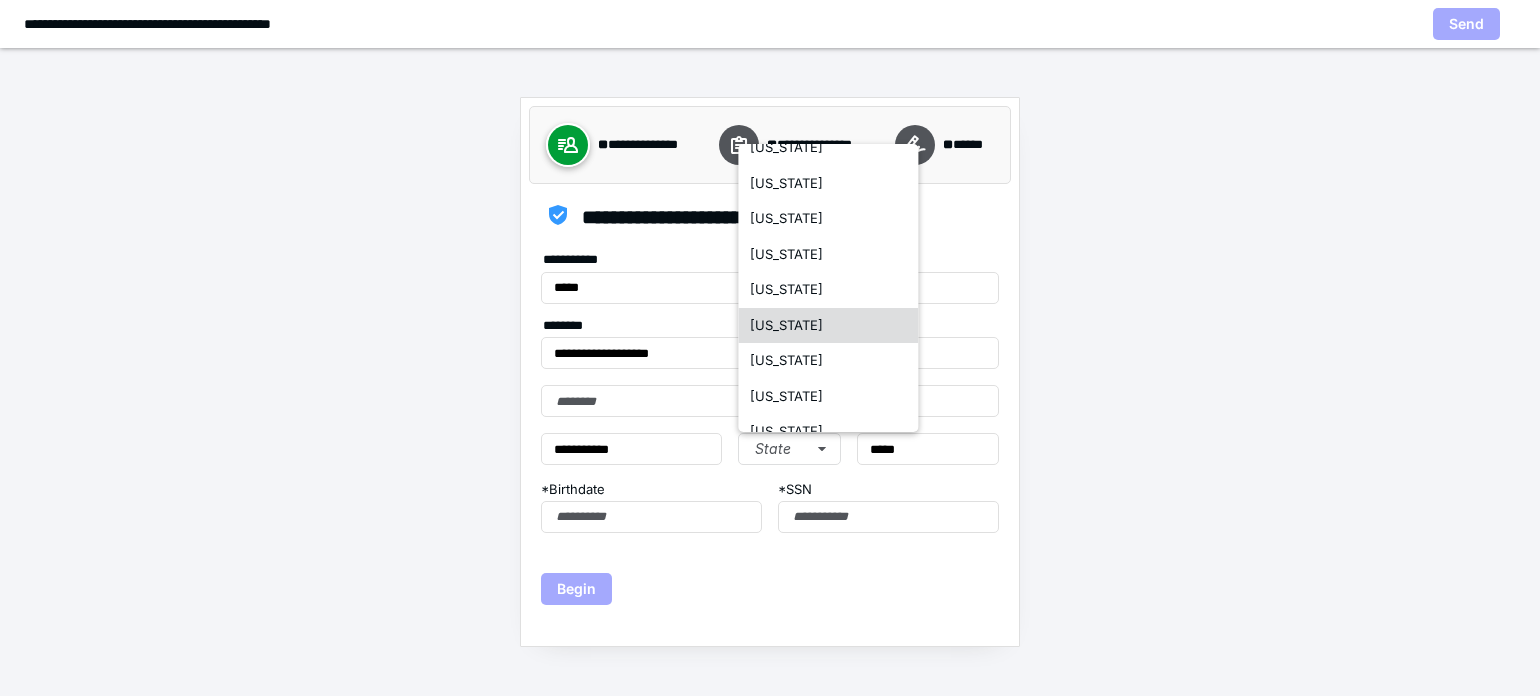 click on "Missouri" at bounding box center (786, 325) 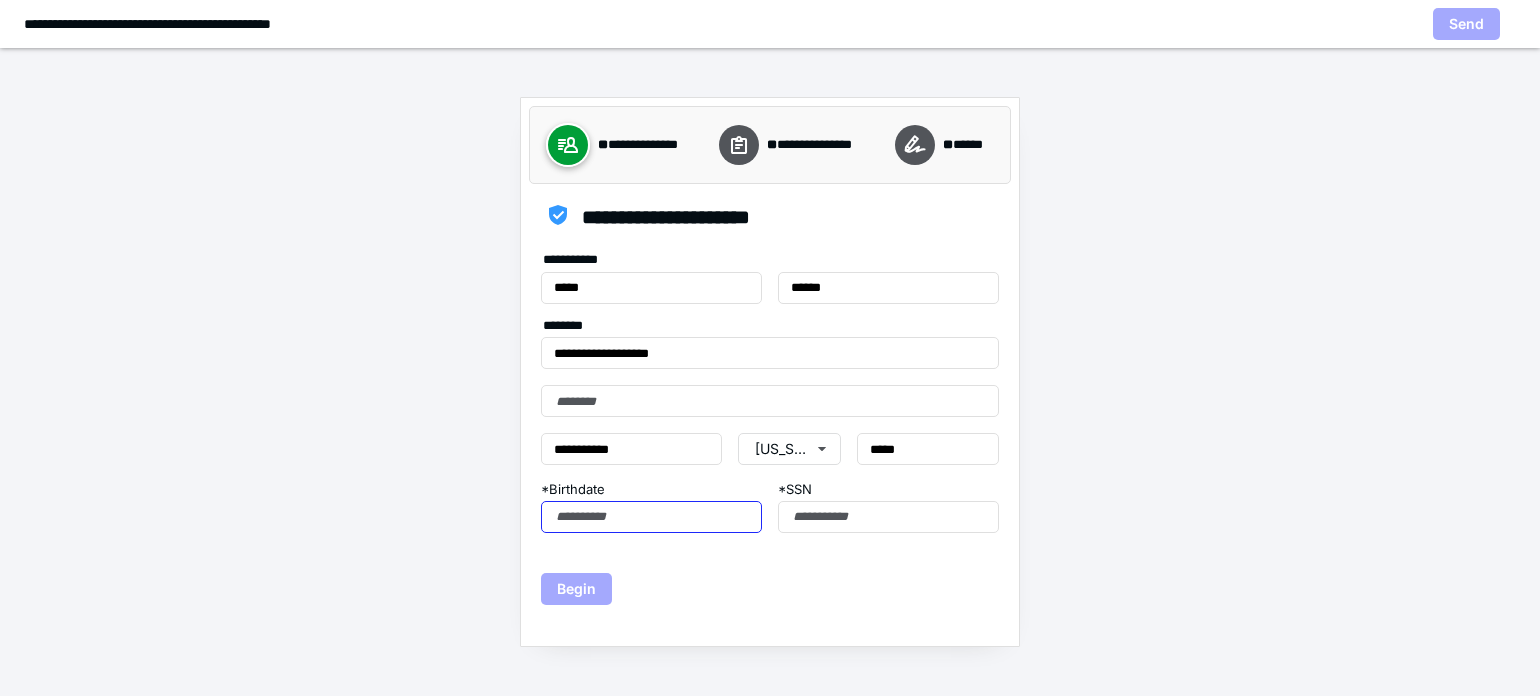 click on "* Birthdate" at bounding box center [651, 517] 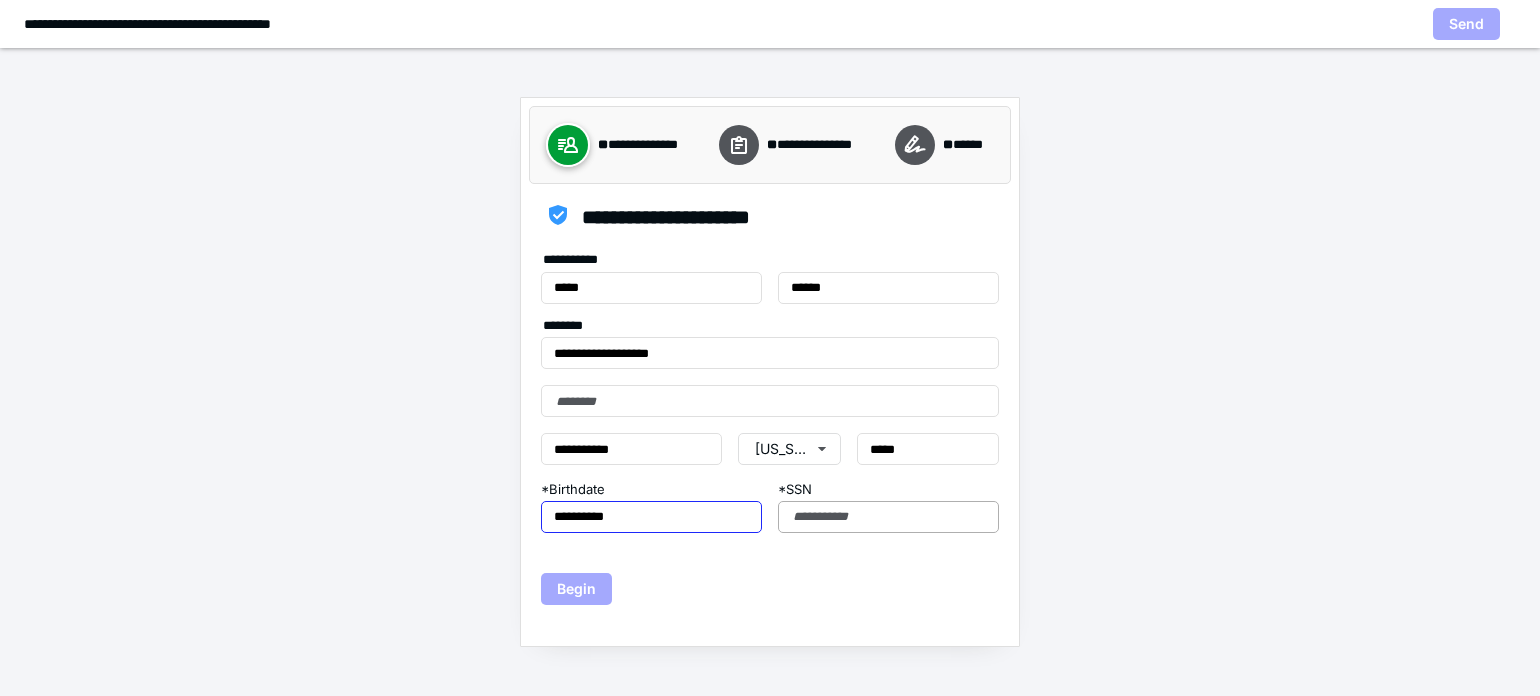 type on "**********" 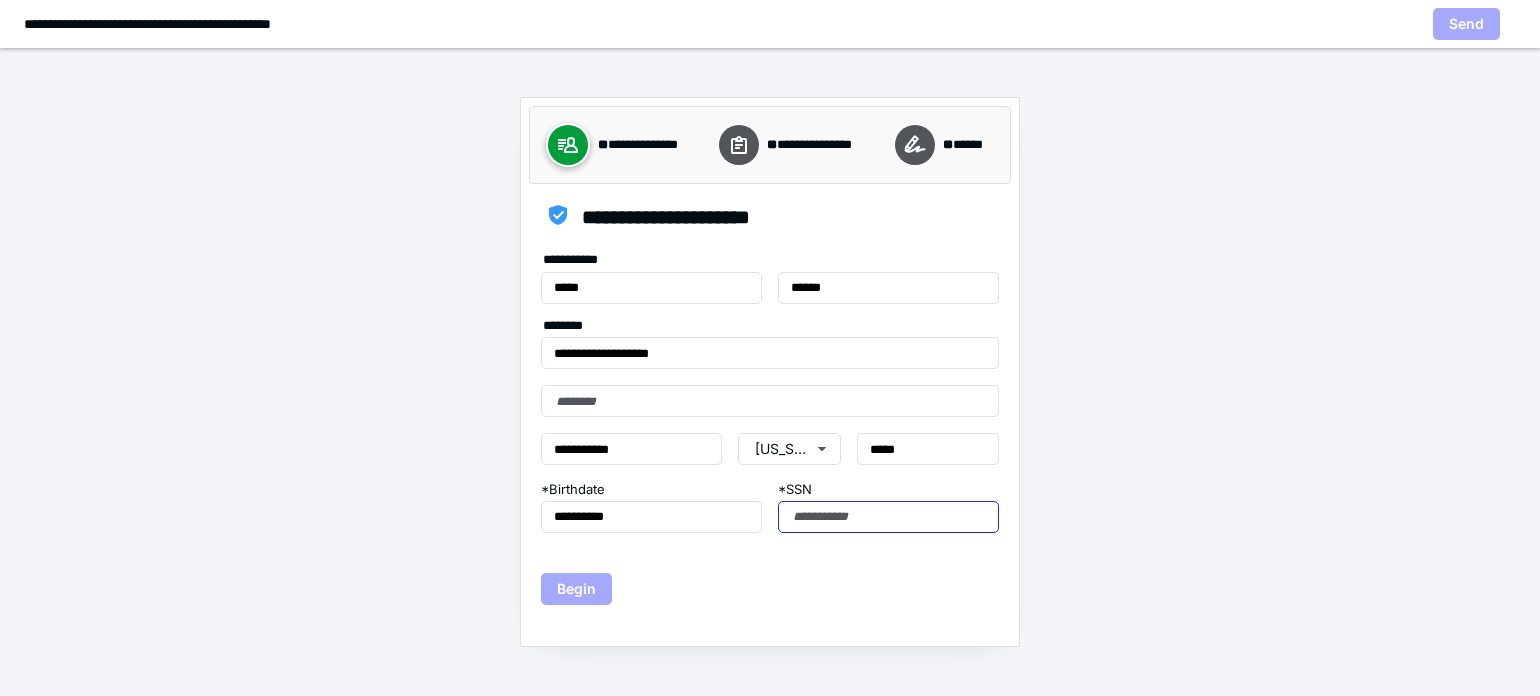 click on "* SSN" at bounding box center (888, 517) 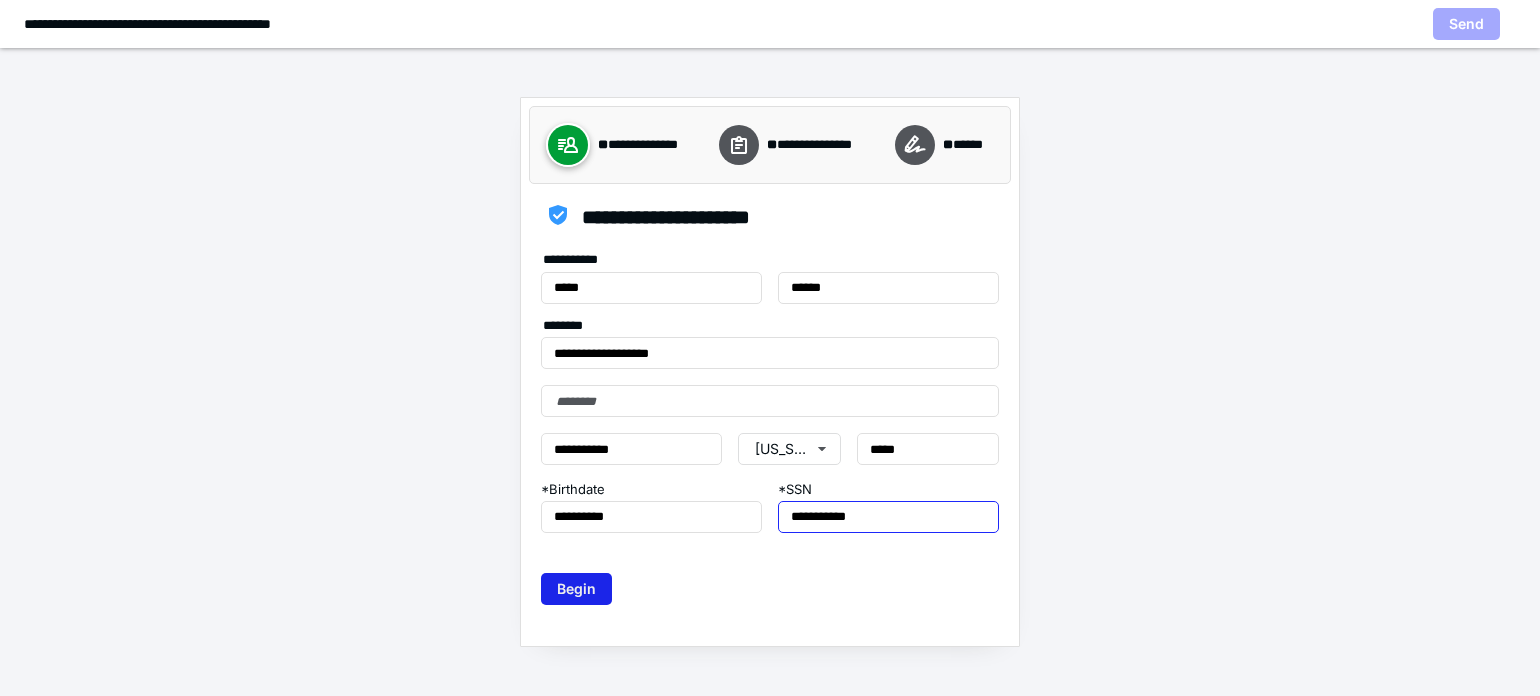 type on "**********" 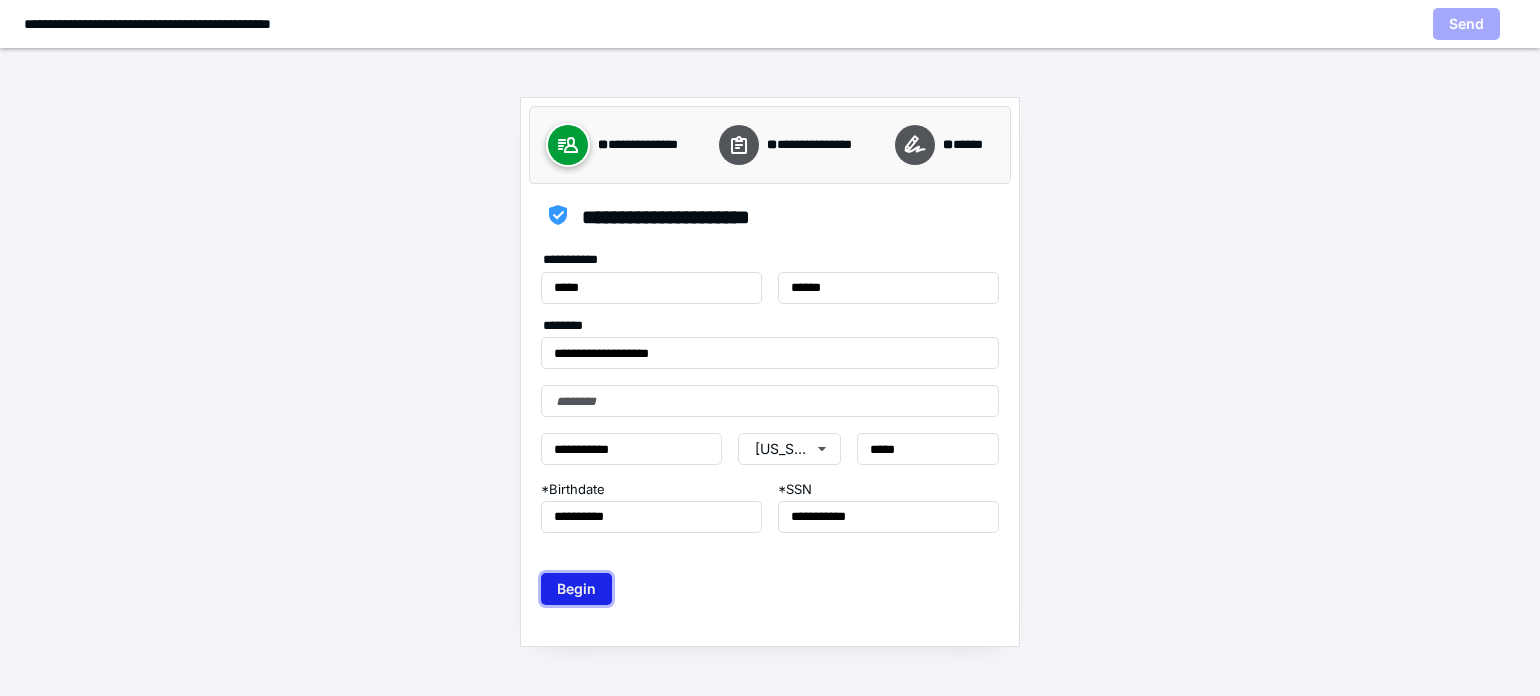 click on "Begin" at bounding box center (576, 589) 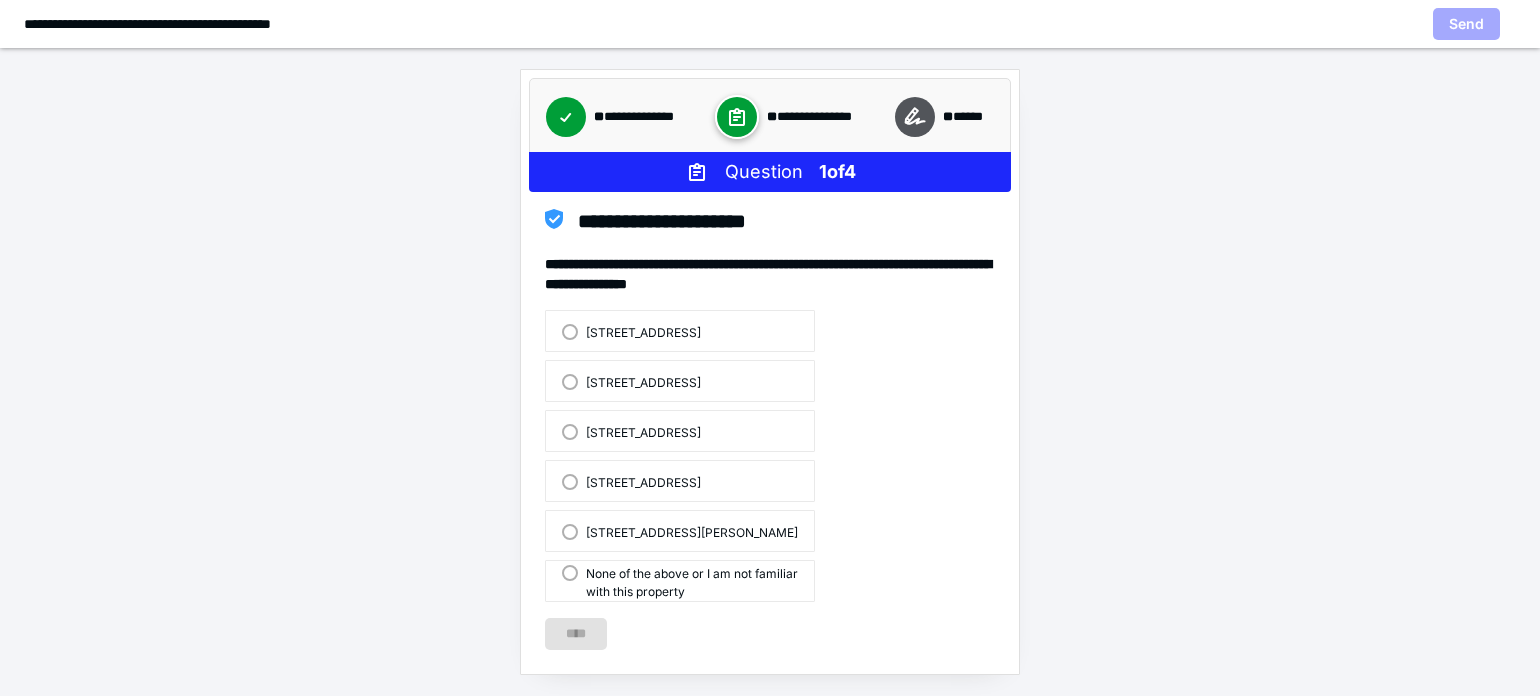click on "6955 Tomahawk Road" at bounding box center (631, 381) 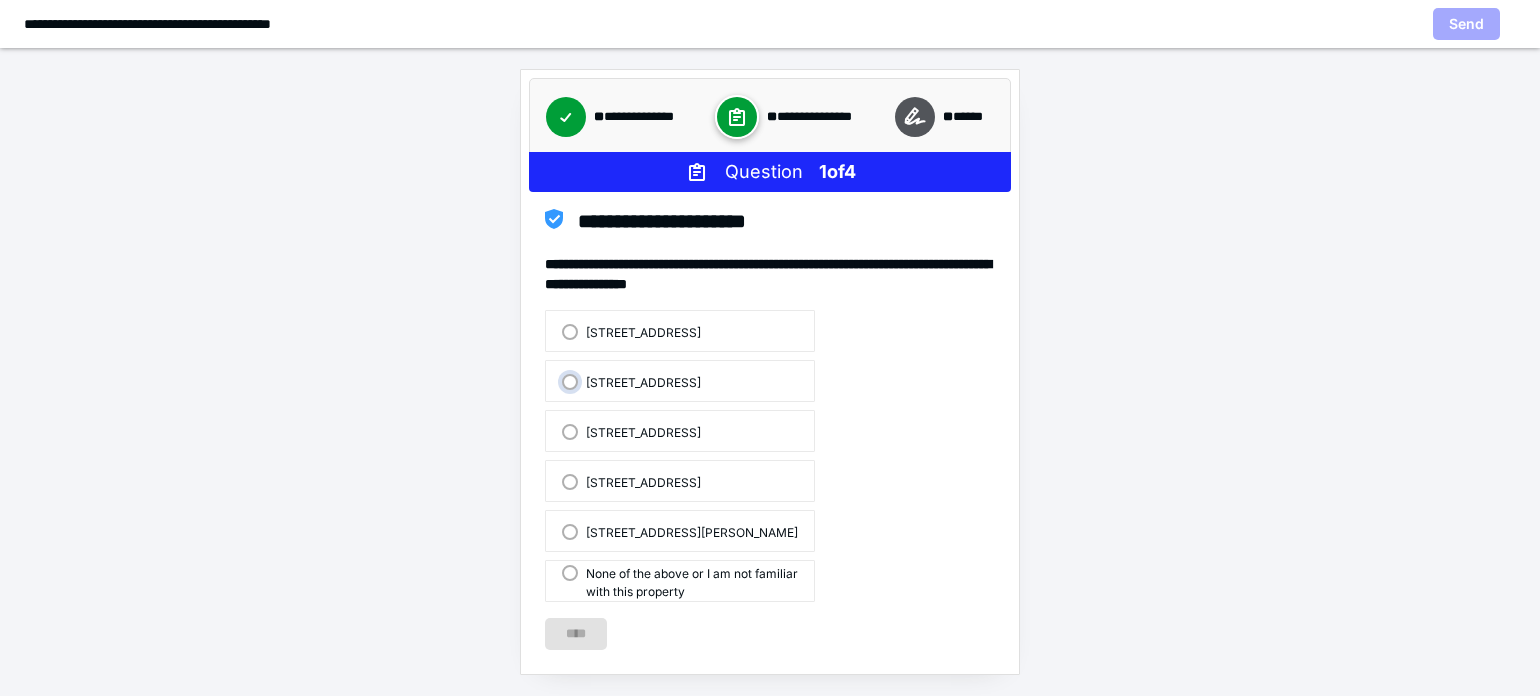 radio on "true" 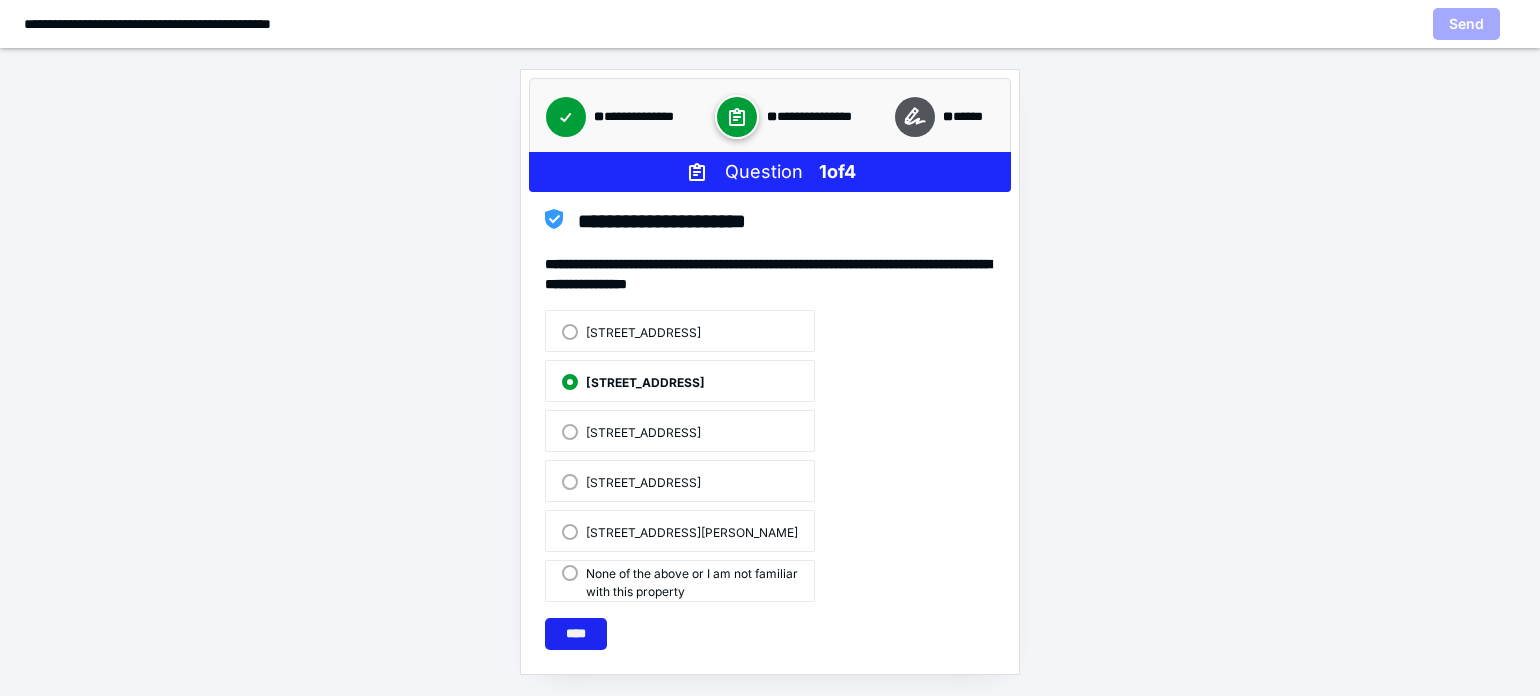 click on "****" at bounding box center (576, 634) 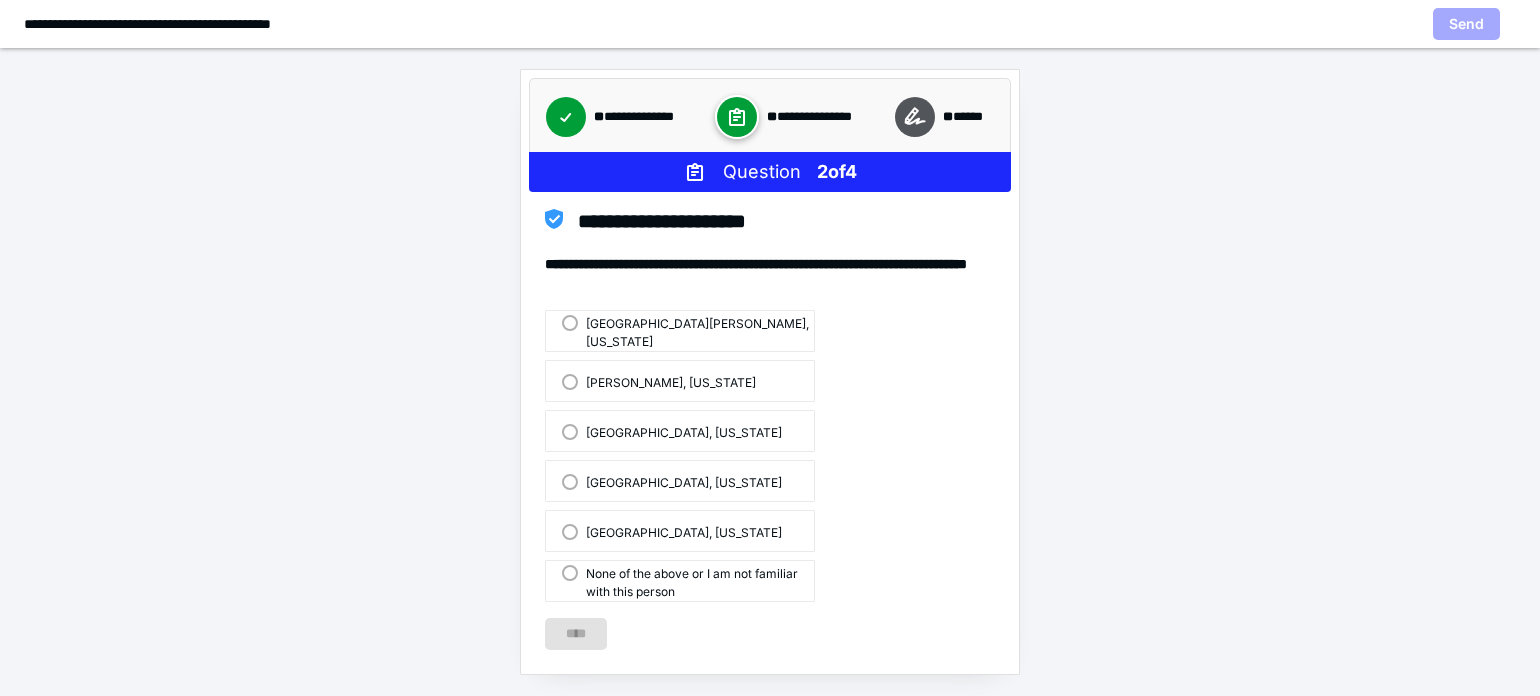 click on "None of the above or I am not familiar with this person" at bounding box center (688, 581) 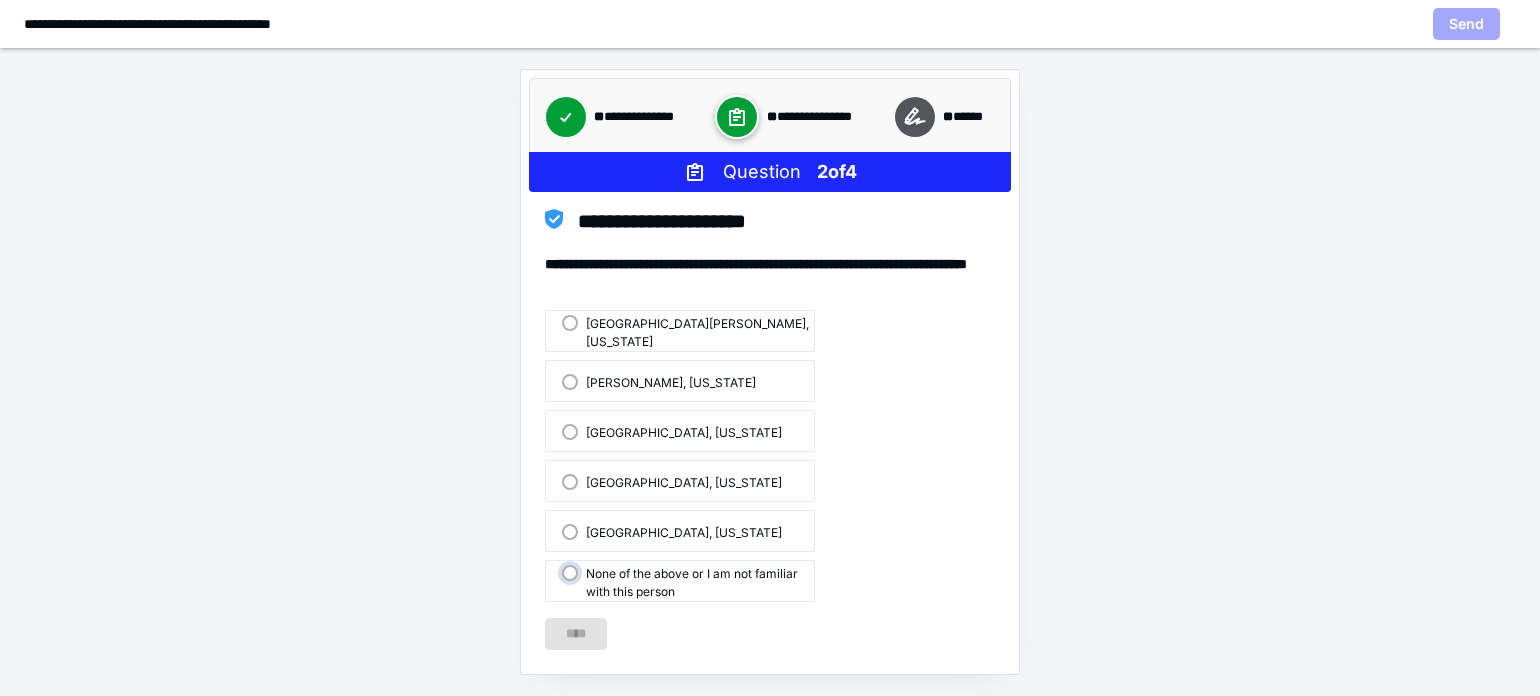 click on "None of the above or I am not familiar with this person" at bounding box center (557, 582) 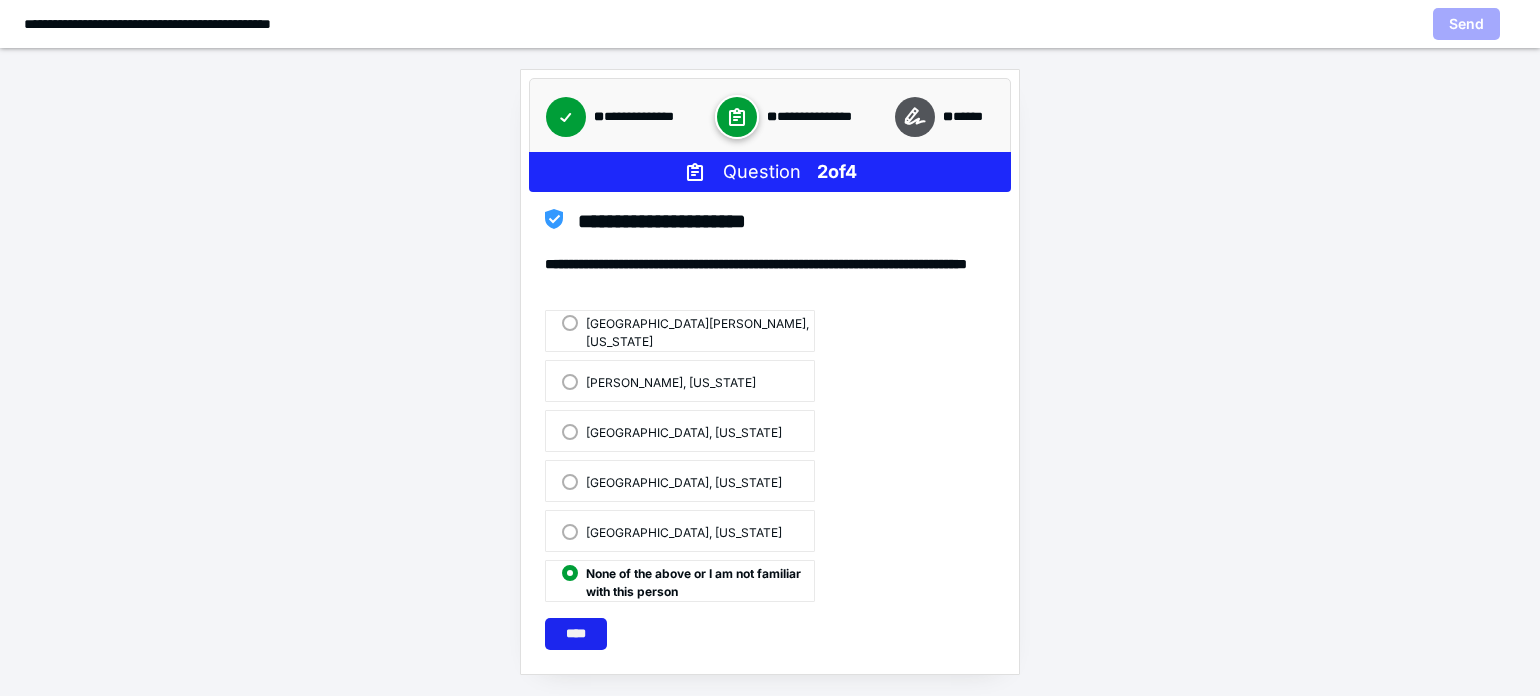 click on "****" at bounding box center (576, 634) 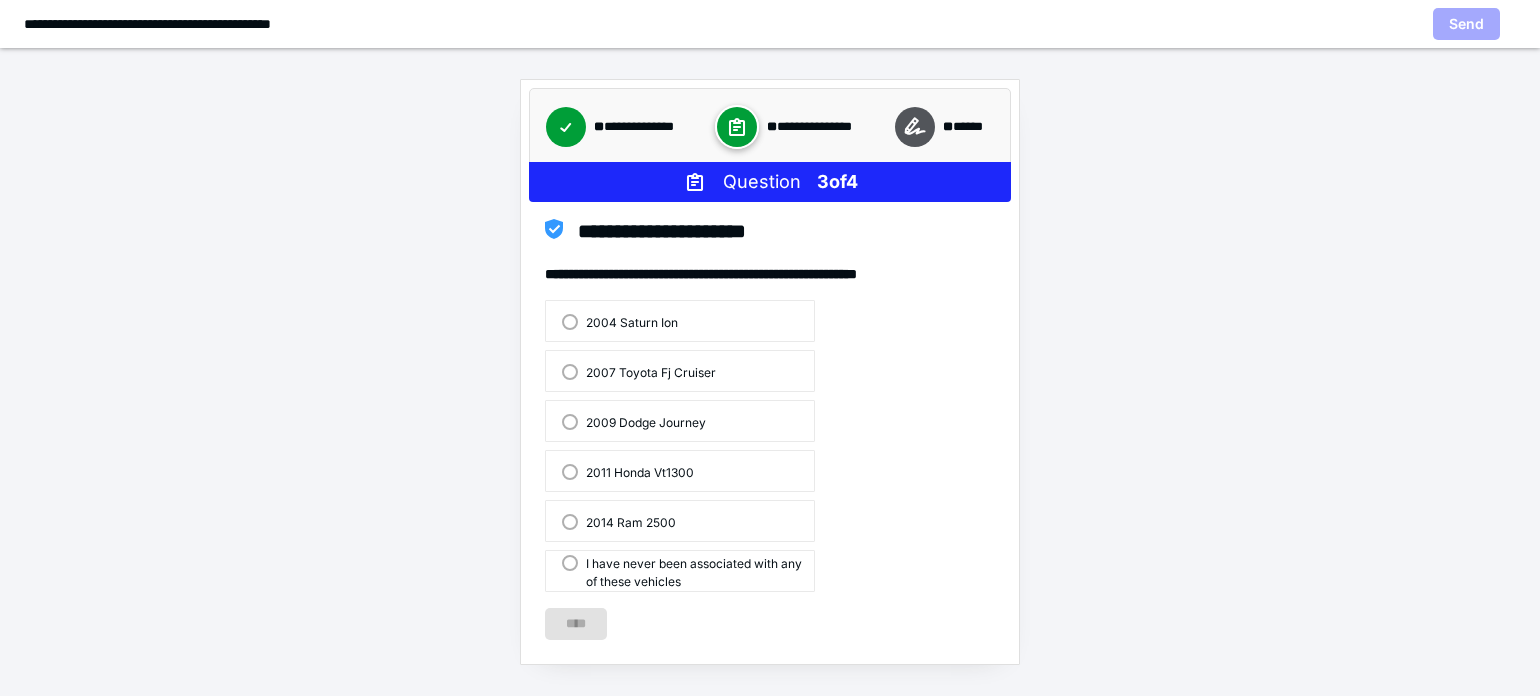 click on "2014 Ram 2500" at bounding box center (619, 521) 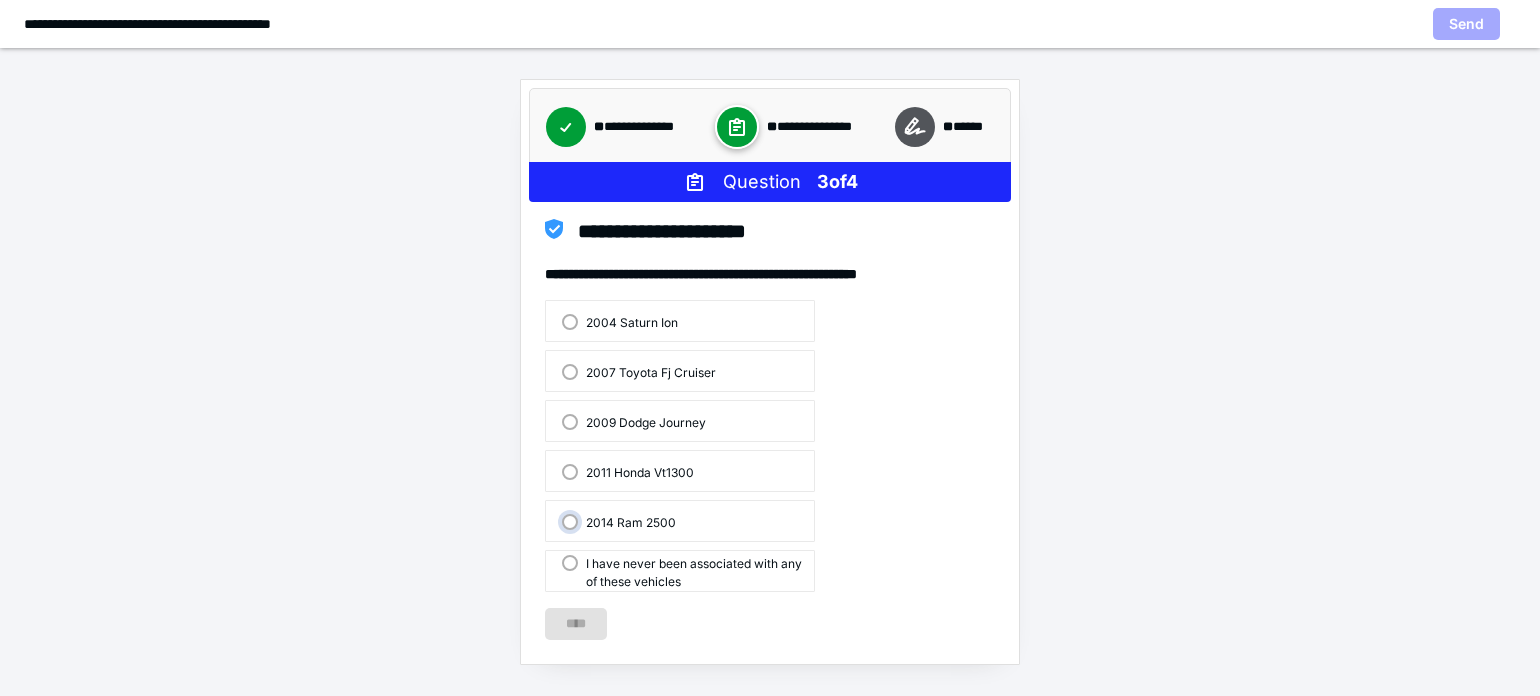 radio on "true" 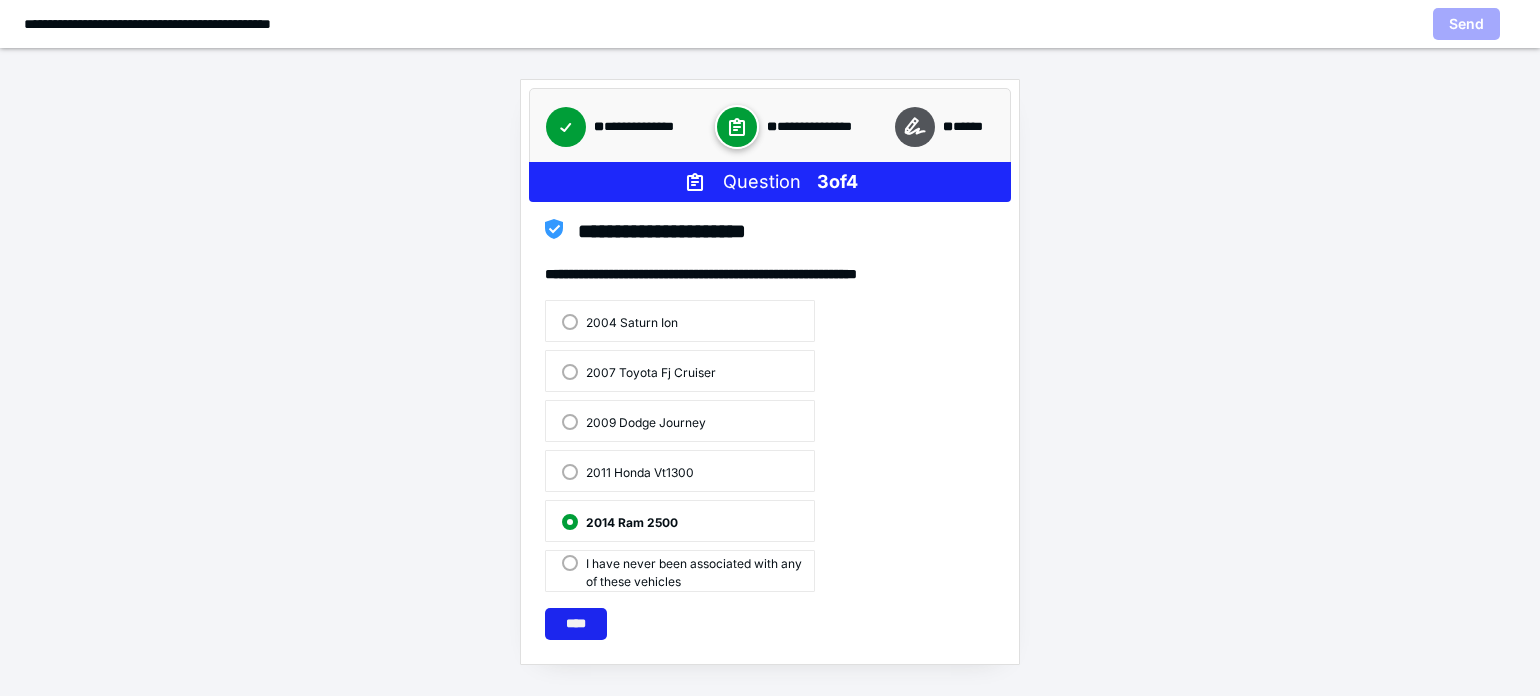 click on "****" at bounding box center (576, 624) 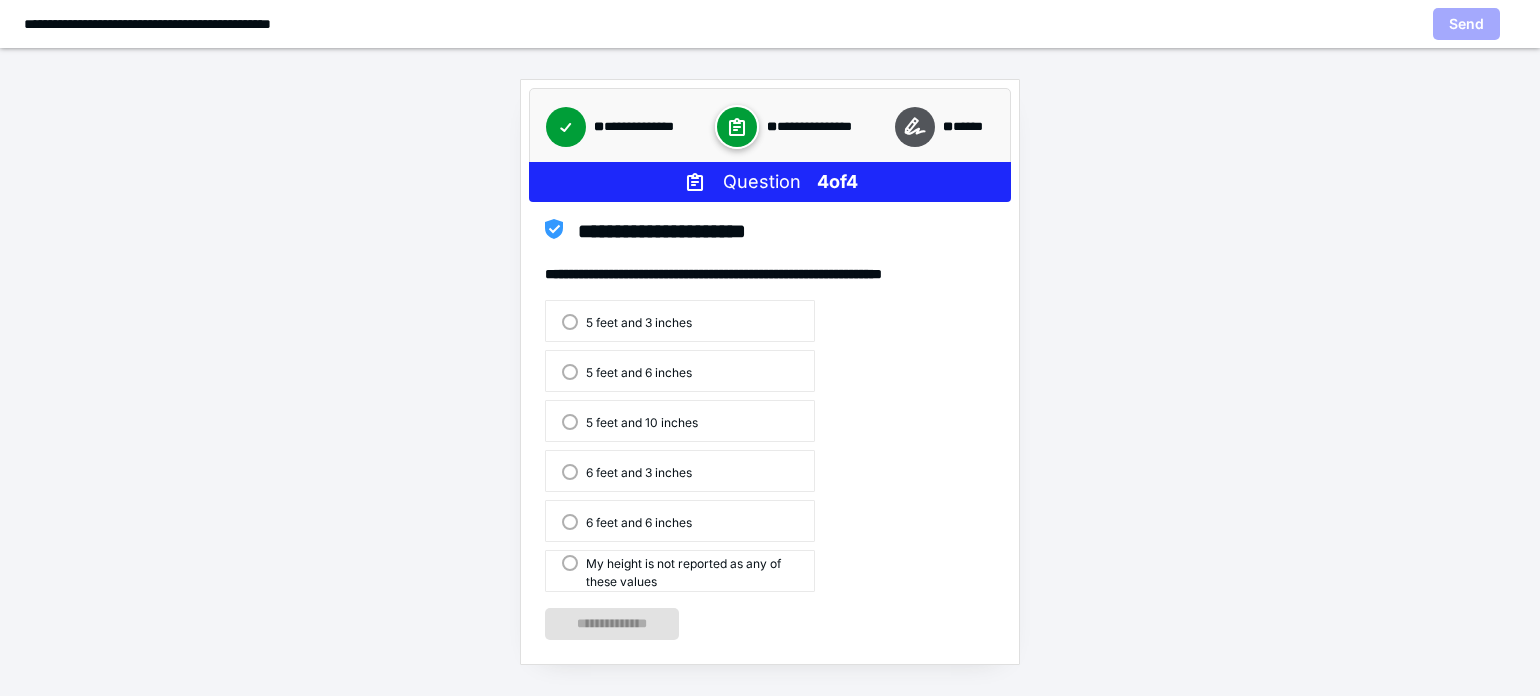 click on "5 feet and 10 inches" at bounding box center (630, 421) 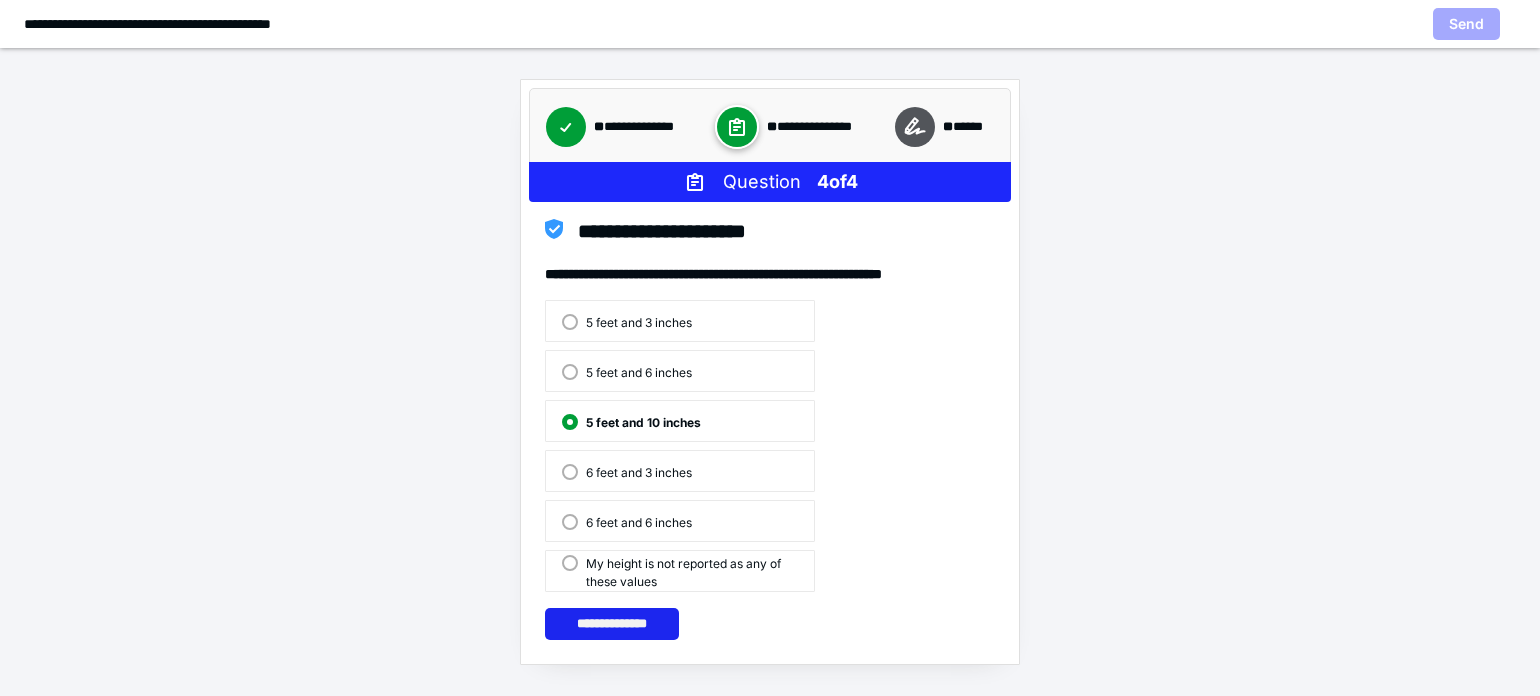 click on "**********" at bounding box center (612, 624) 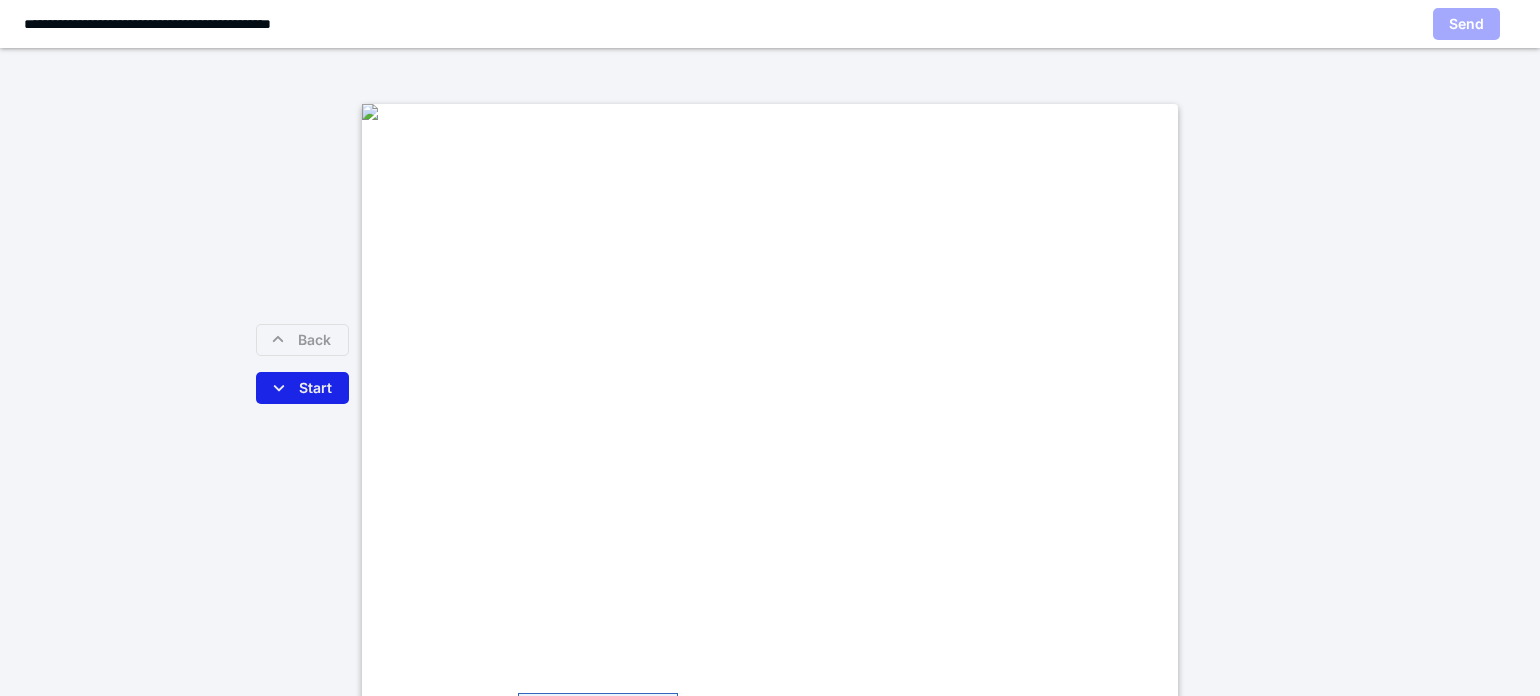 click on "Start" at bounding box center (302, 388) 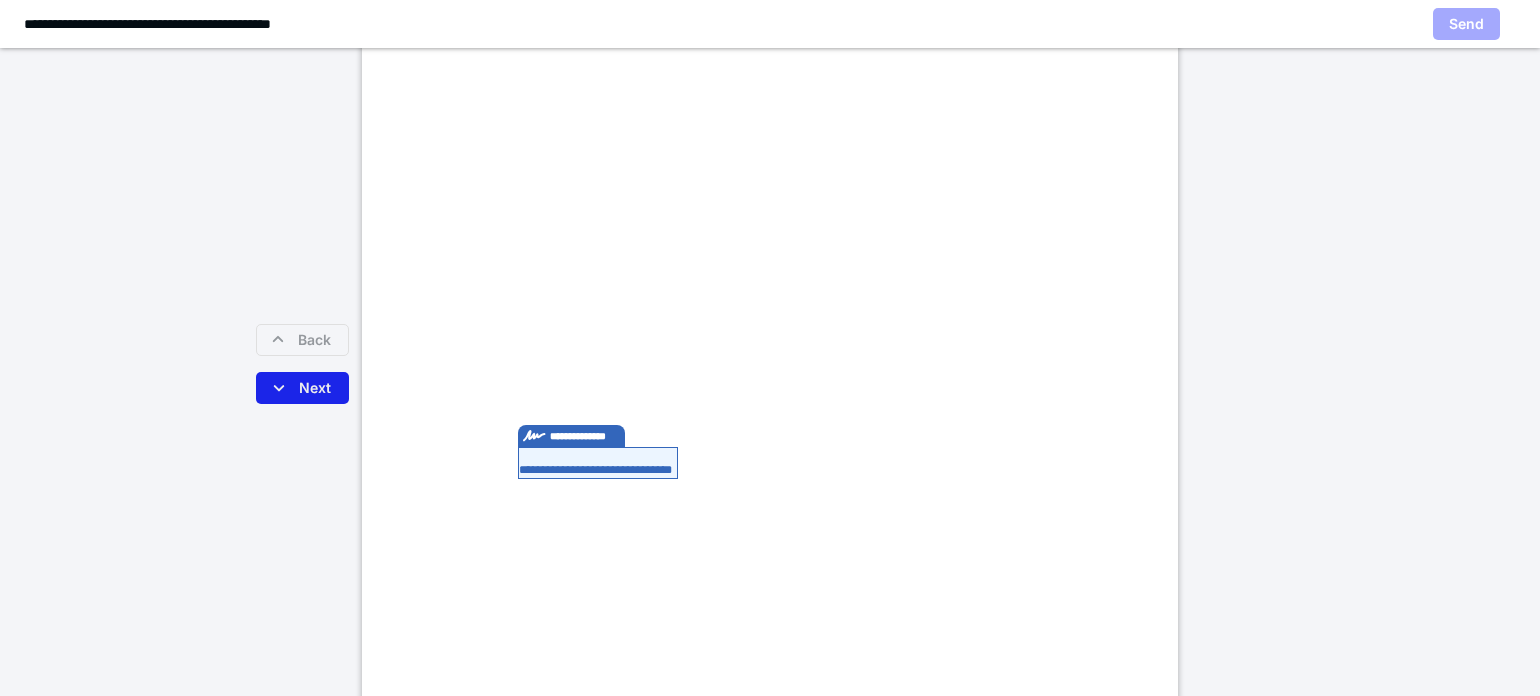 scroll, scrollTop: 353, scrollLeft: 0, axis: vertical 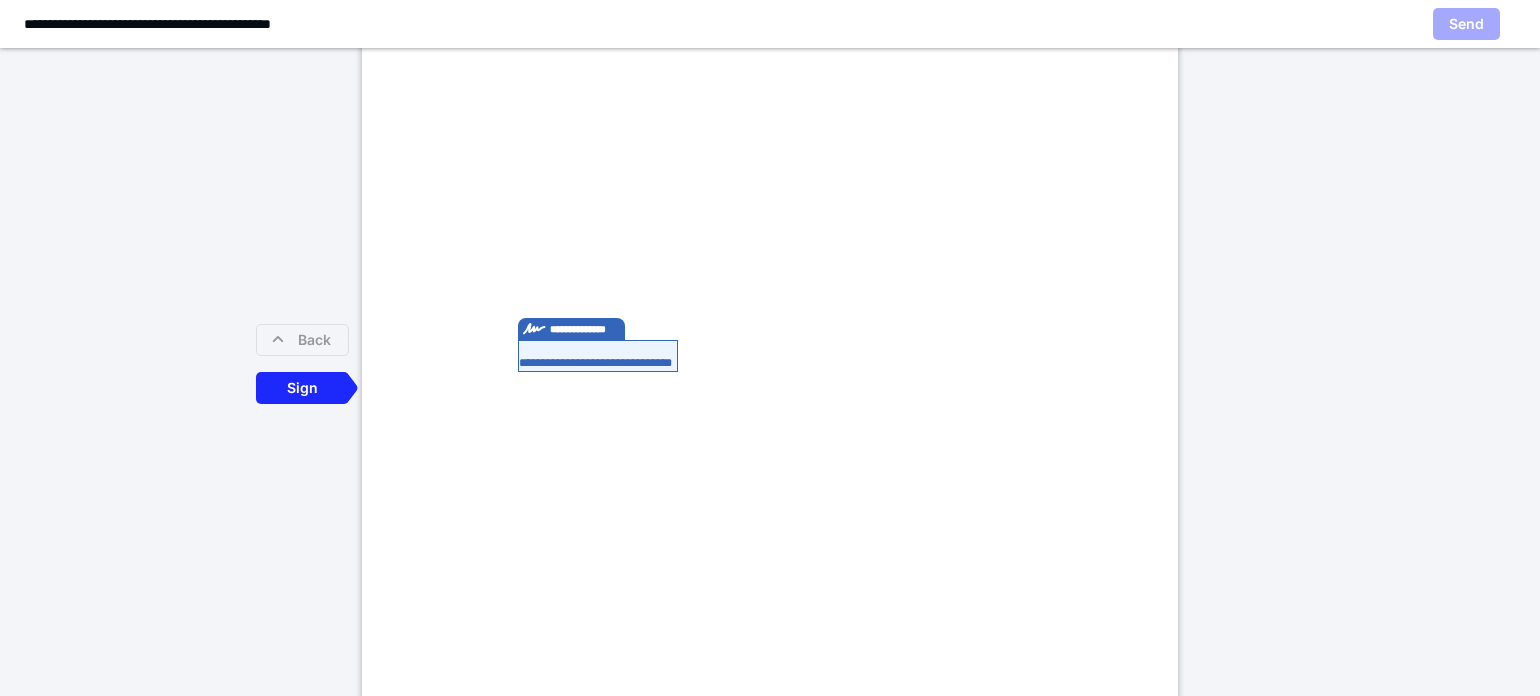 click on "**********" at bounding box center [598, 356] 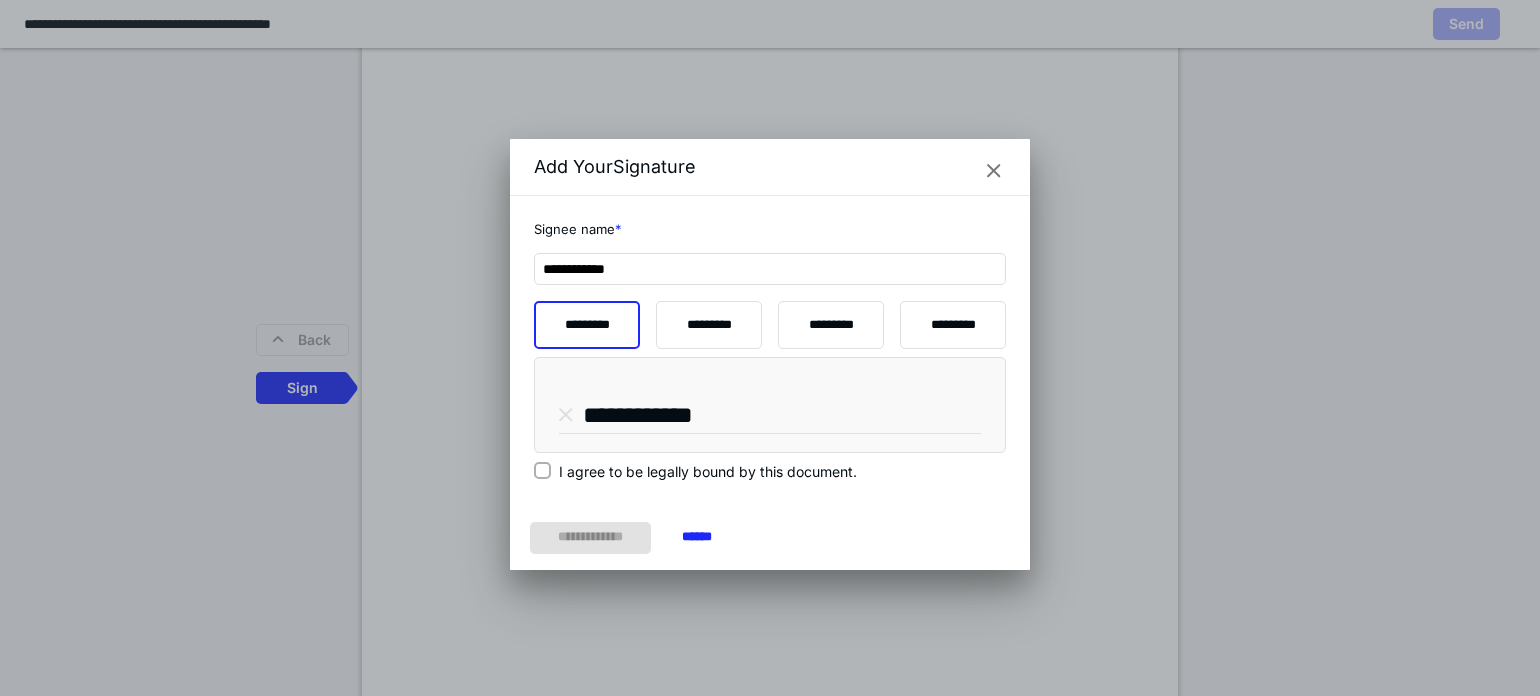 click on "I agree to be legally bound by this document." at bounding box center [542, 471] 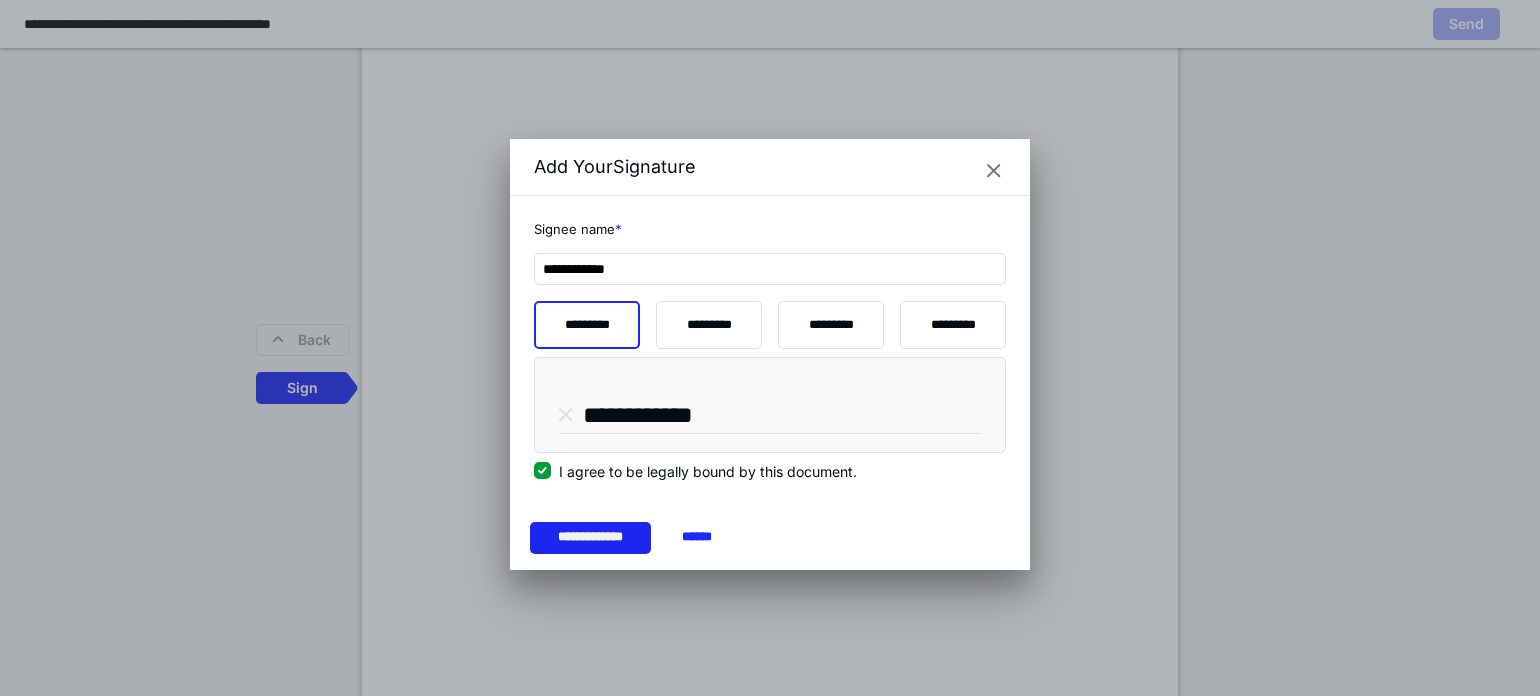click on "**********" at bounding box center (590, 538) 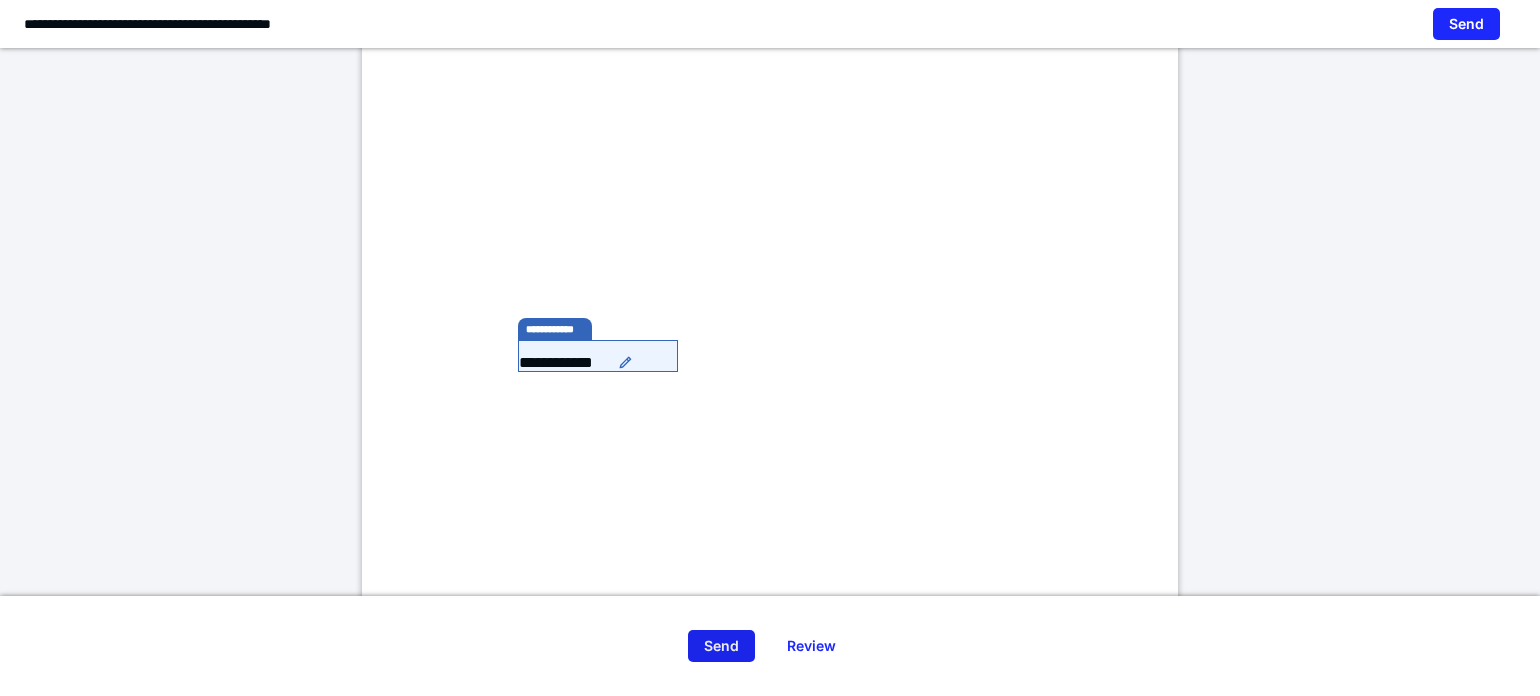 click on "Send" at bounding box center [721, 646] 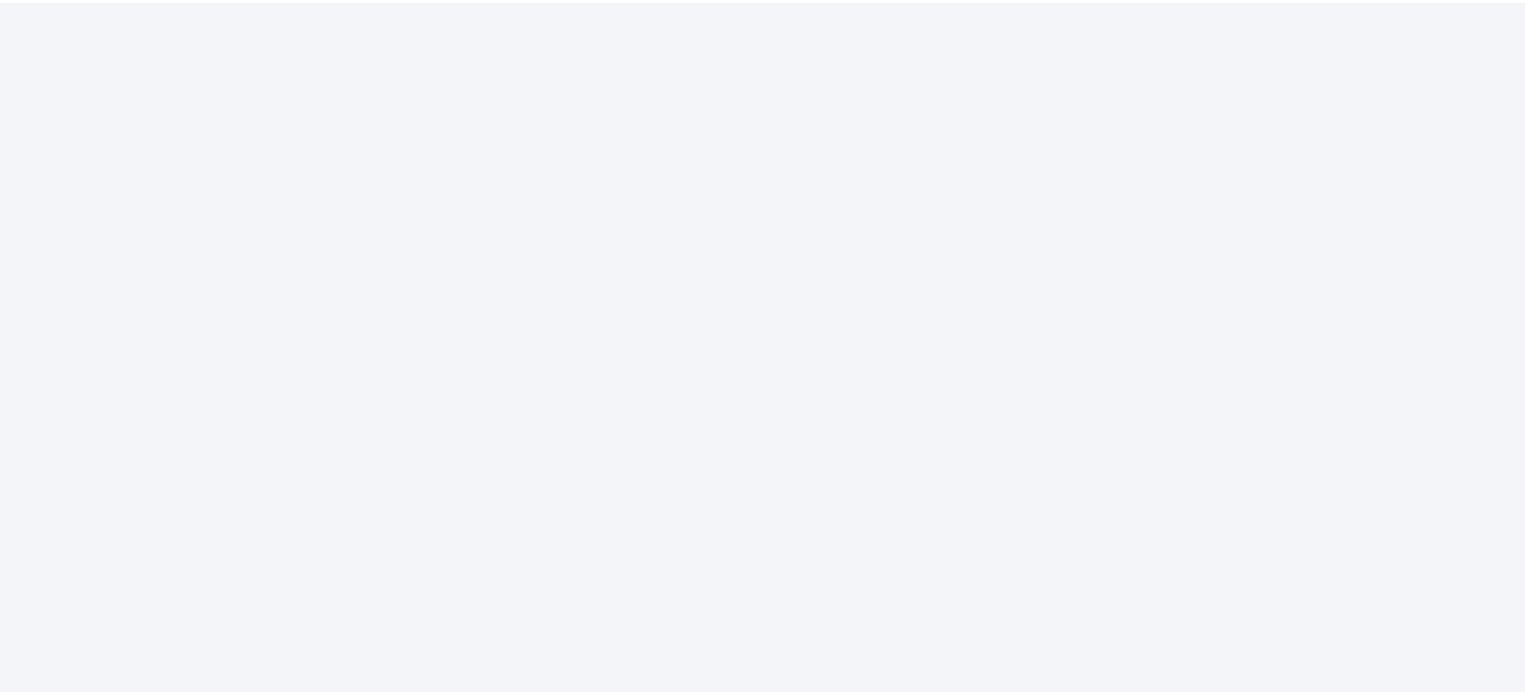 scroll, scrollTop: 0, scrollLeft: 0, axis: both 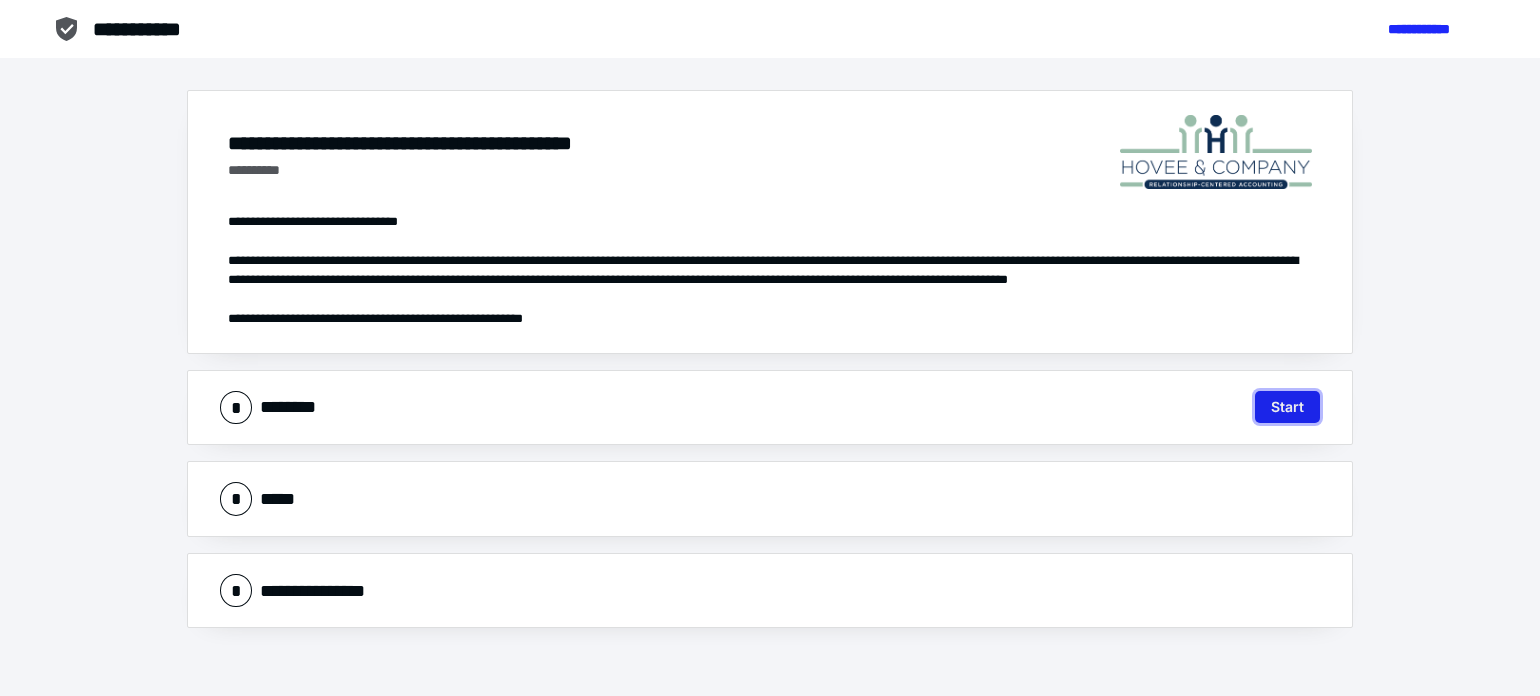 click on "Start" at bounding box center [1287, 407] 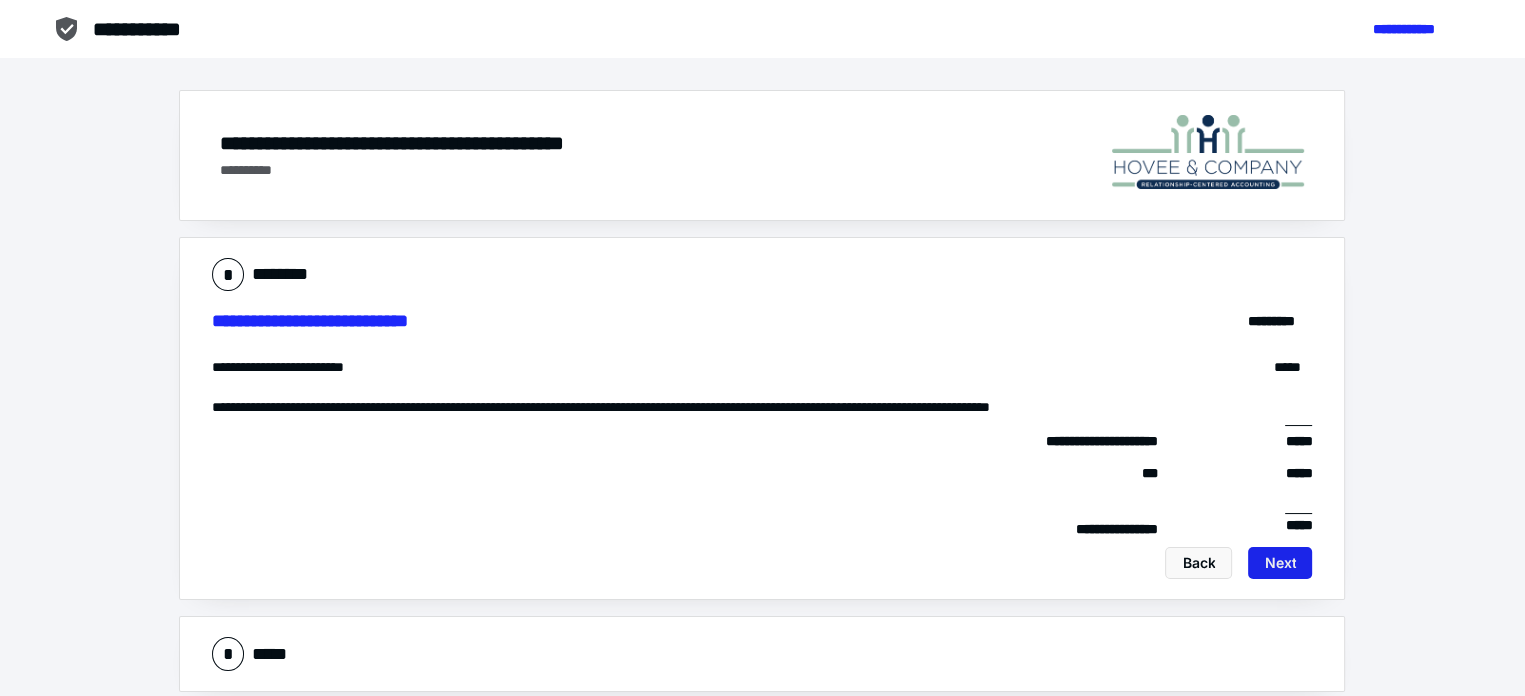 click on "Next" at bounding box center (1280, 563) 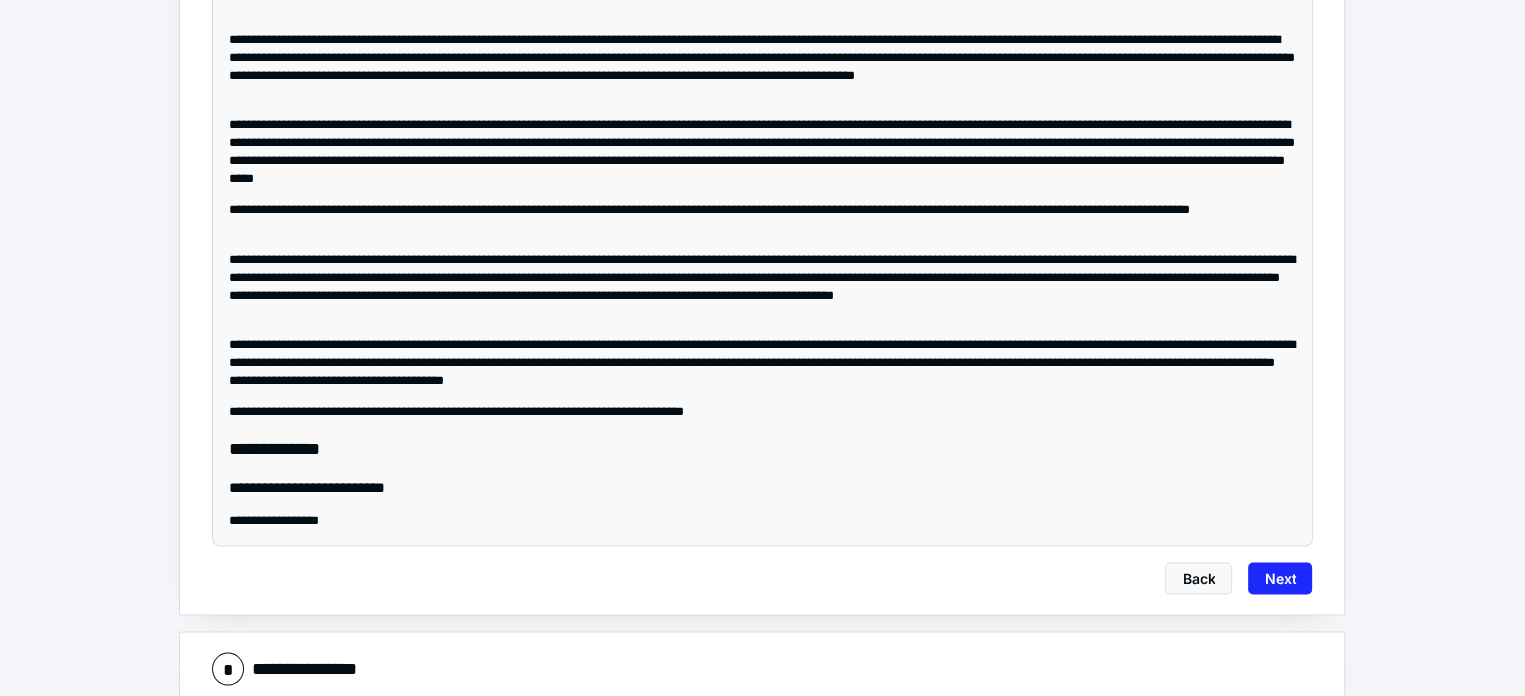 scroll, scrollTop: 3615, scrollLeft: 0, axis: vertical 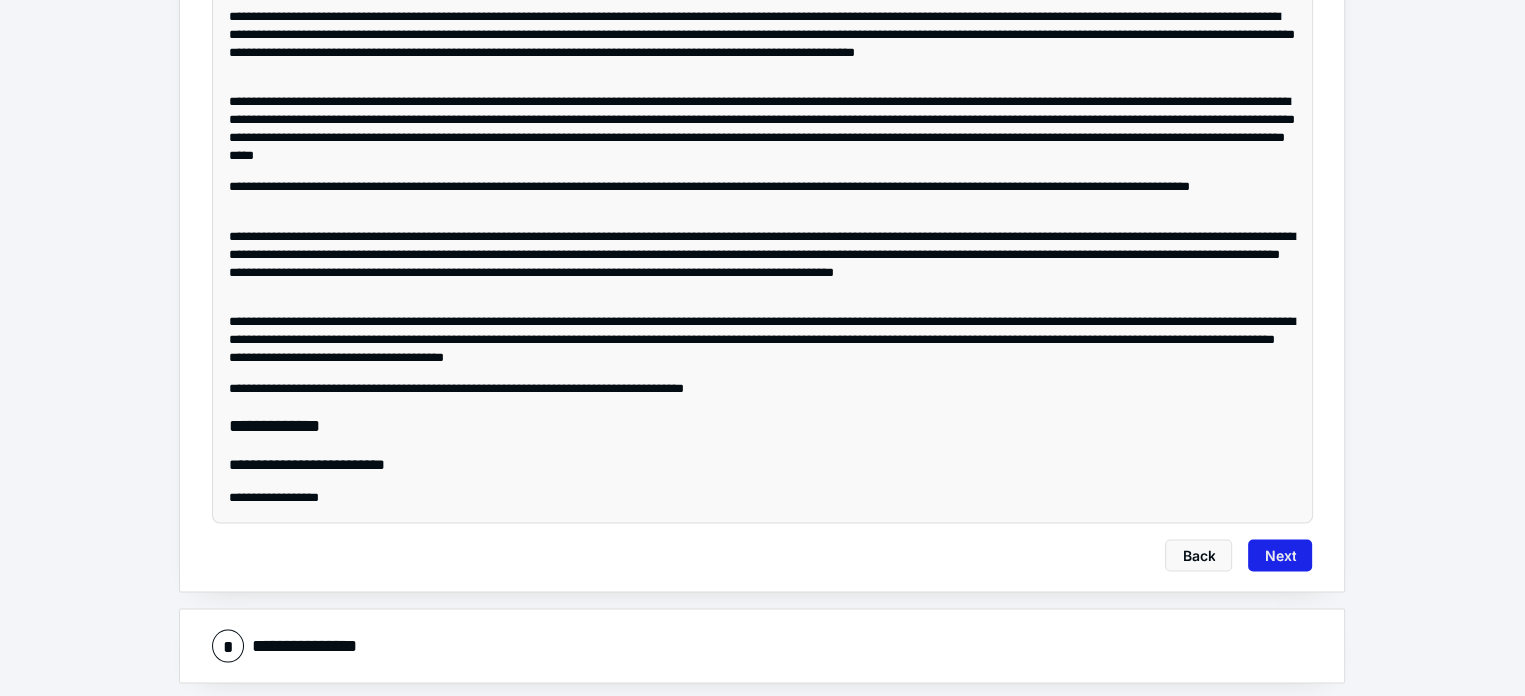 click on "Next" at bounding box center [1280, 555] 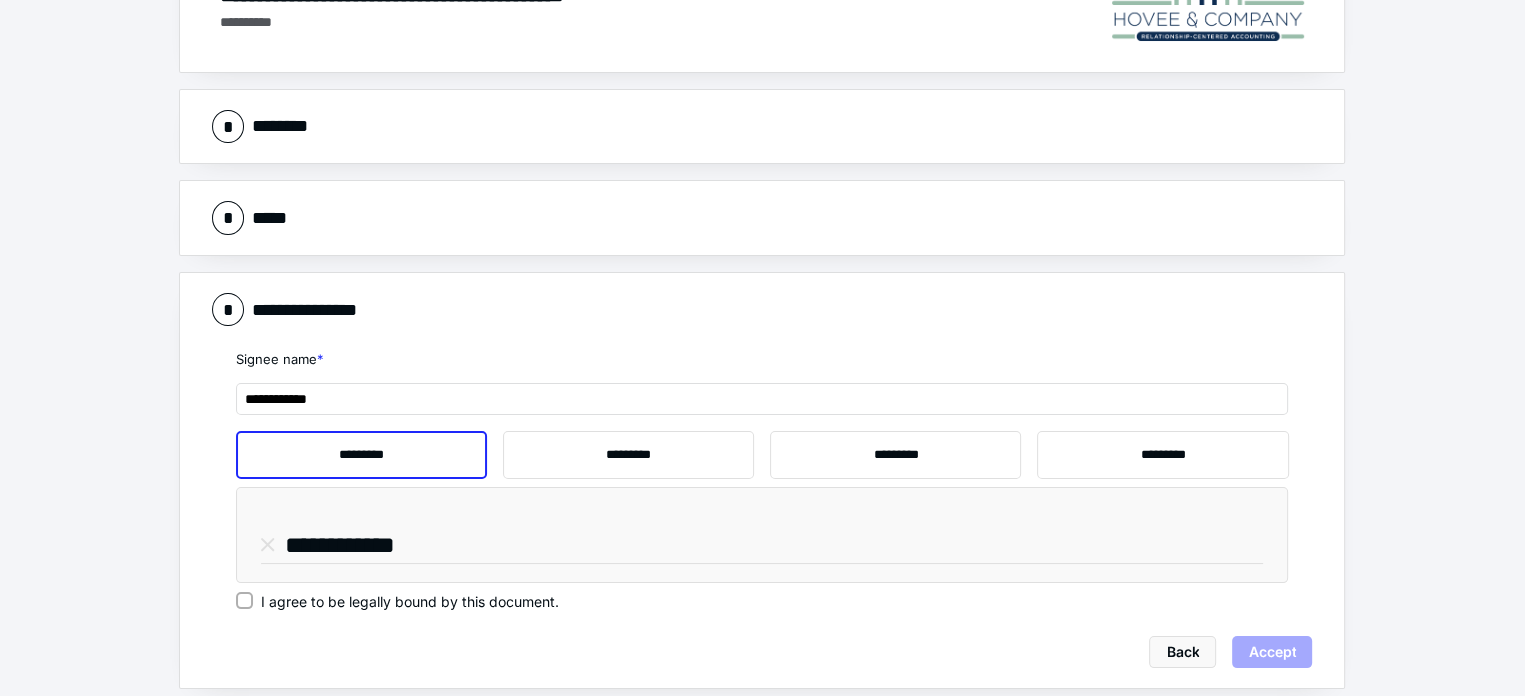 scroll, scrollTop: 153, scrollLeft: 0, axis: vertical 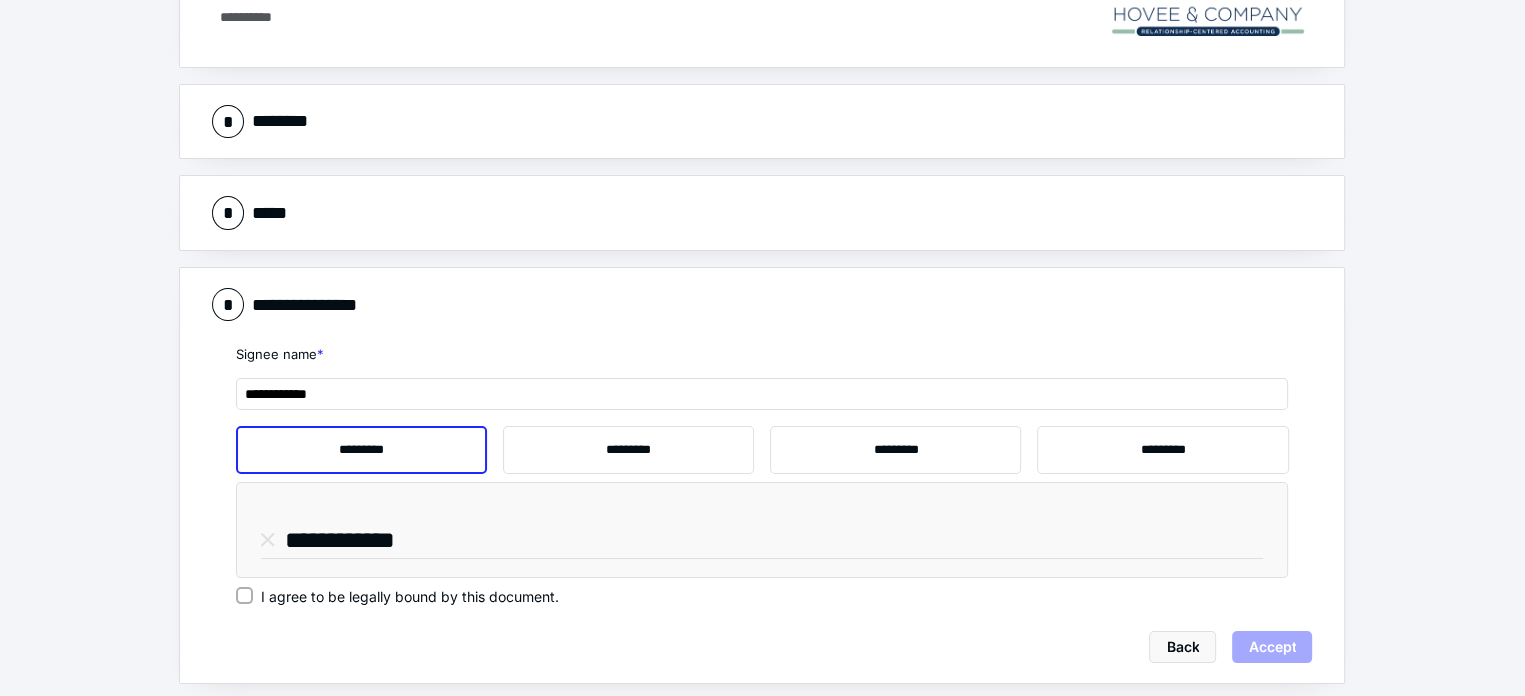 click 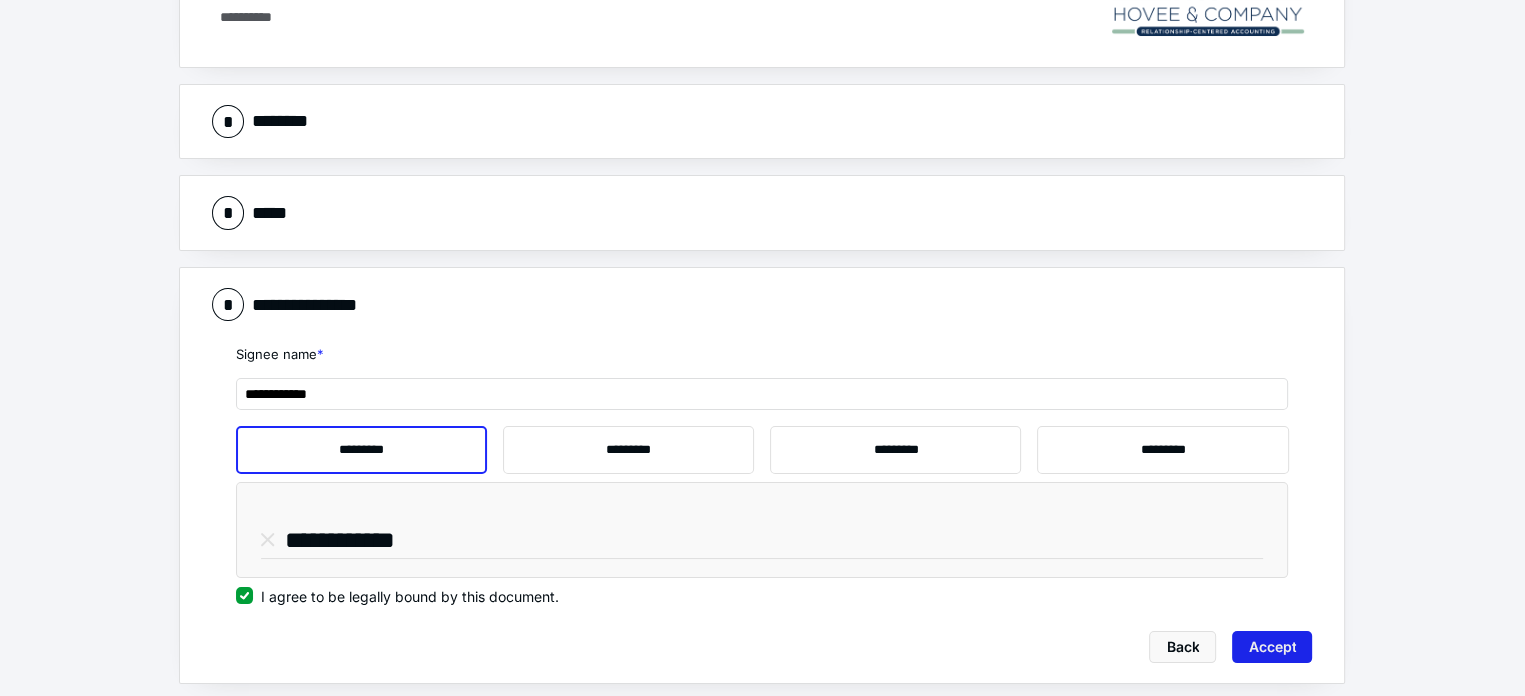 click on "Accept" at bounding box center [1272, 647] 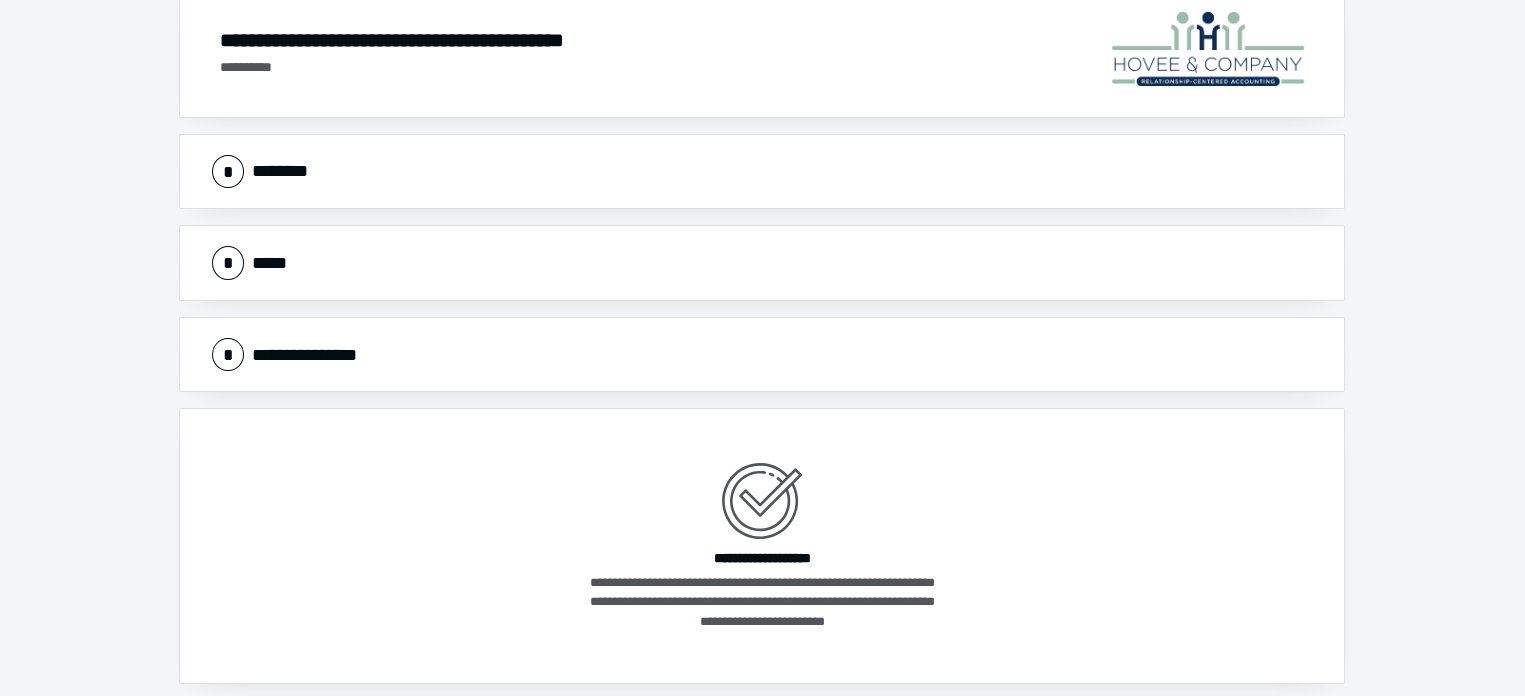 scroll, scrollTop: 102, scrollLeft: 0, axis: vertical 